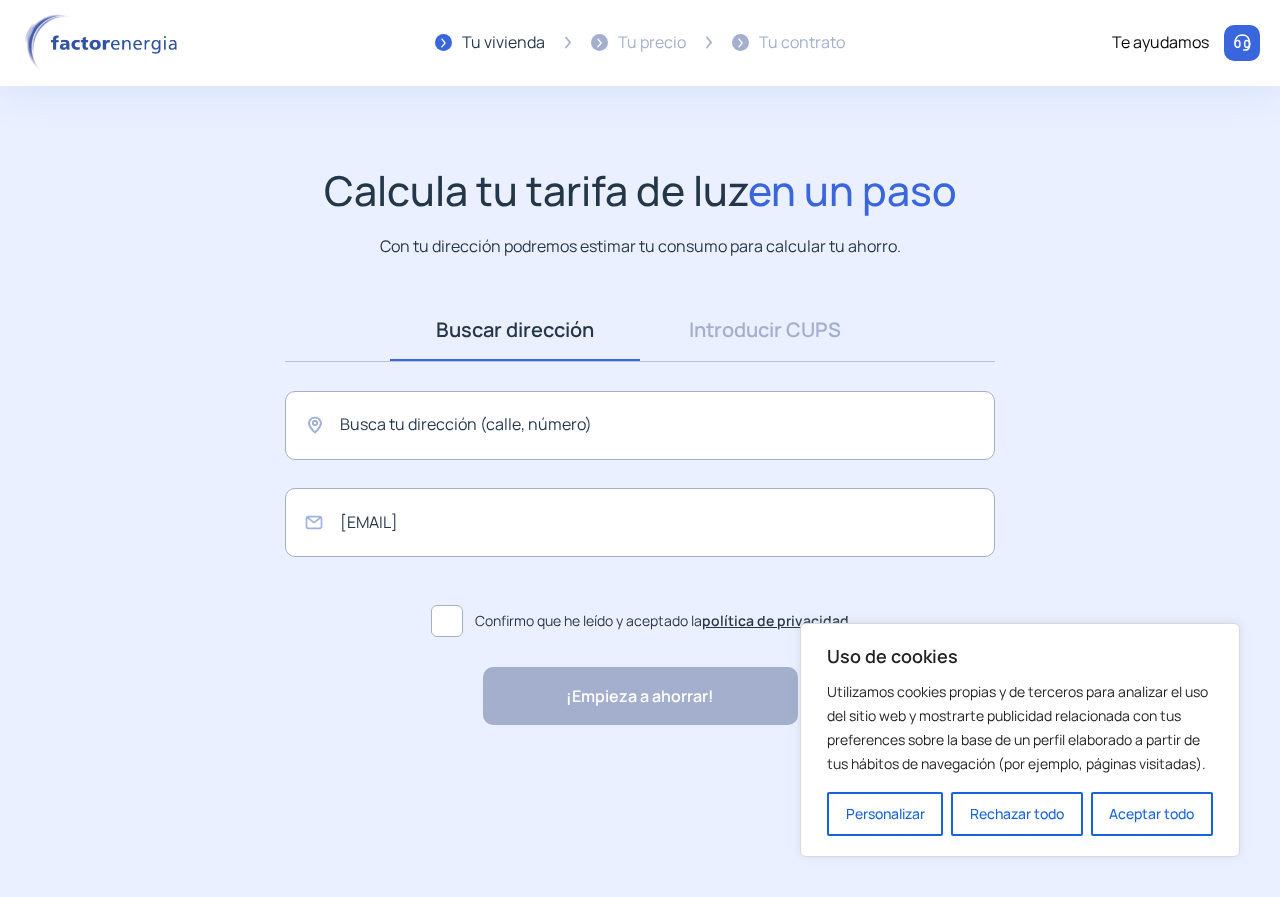 scroll, scrollTop: 0, scrollLeft: 0, axis: both 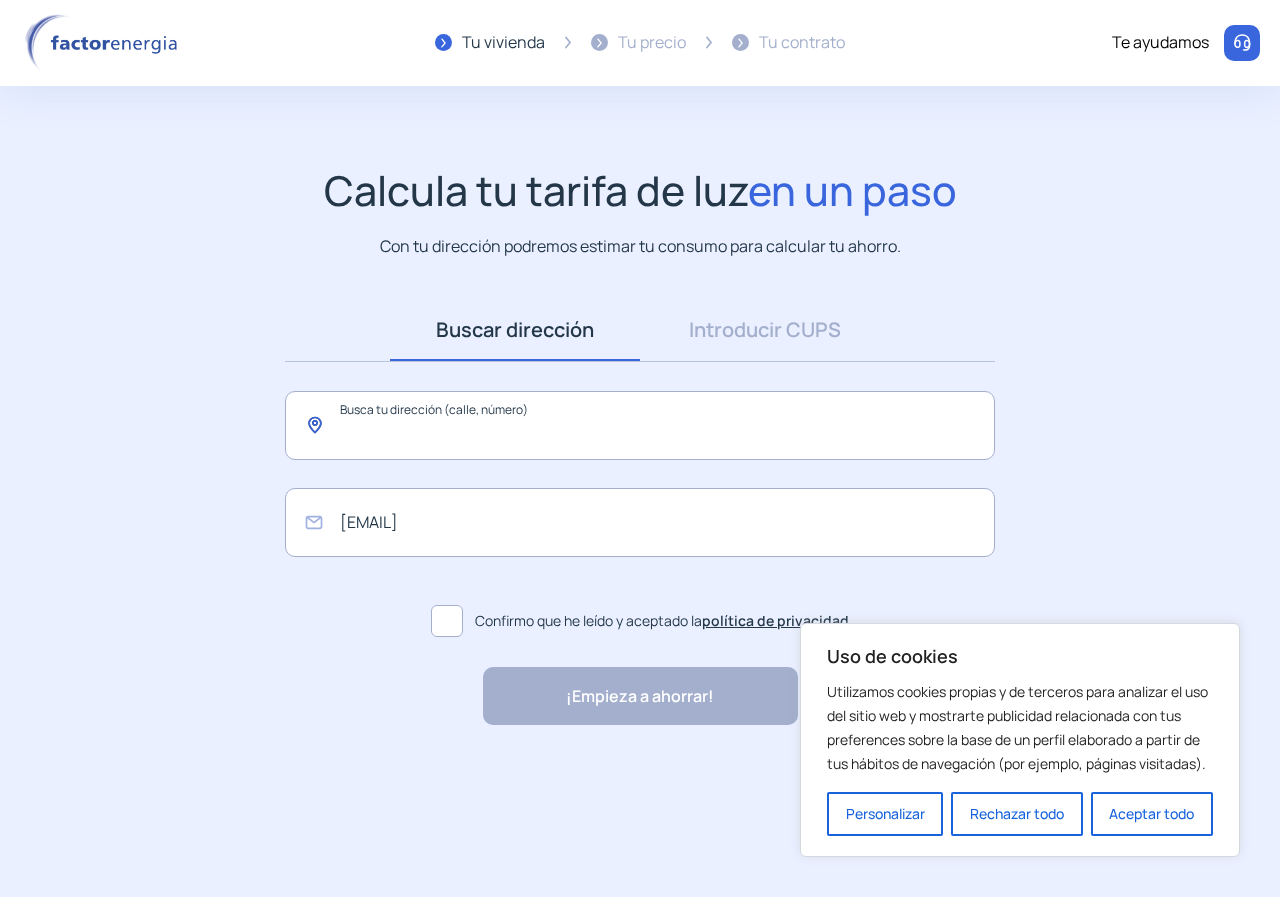 click 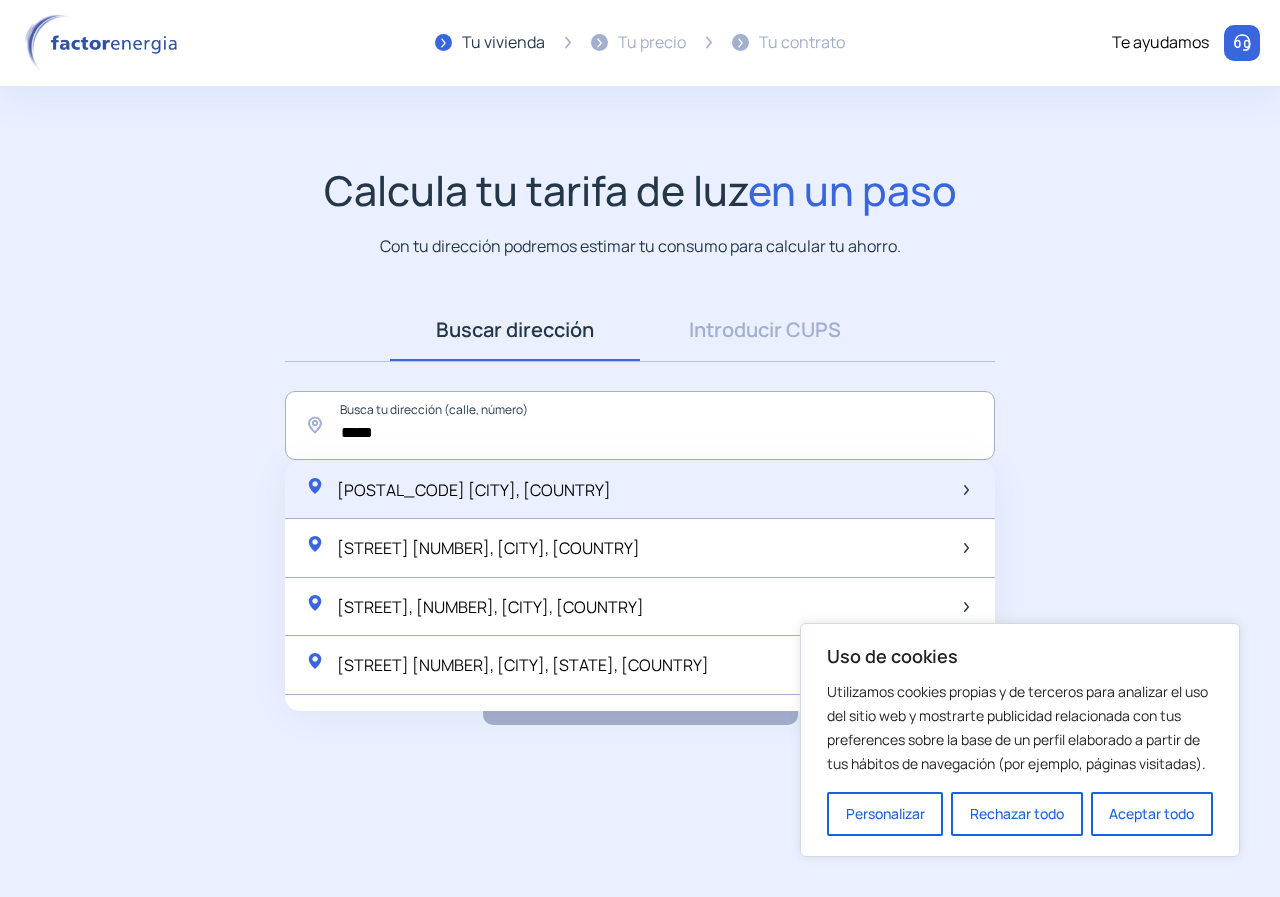 click on "[POSTAL_CODE] [CITY], [COUNTRY]" 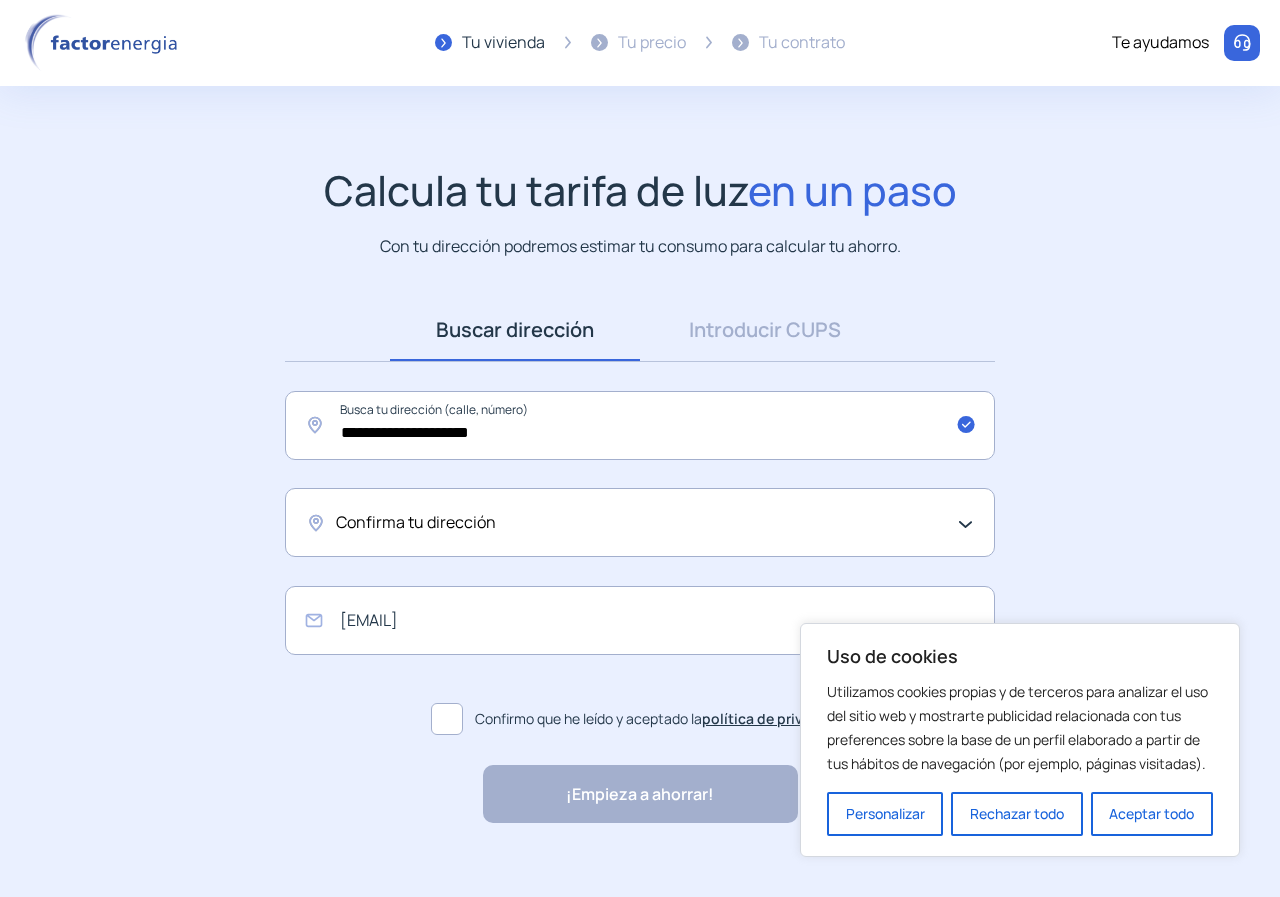 click on "Confirma tu dirección" 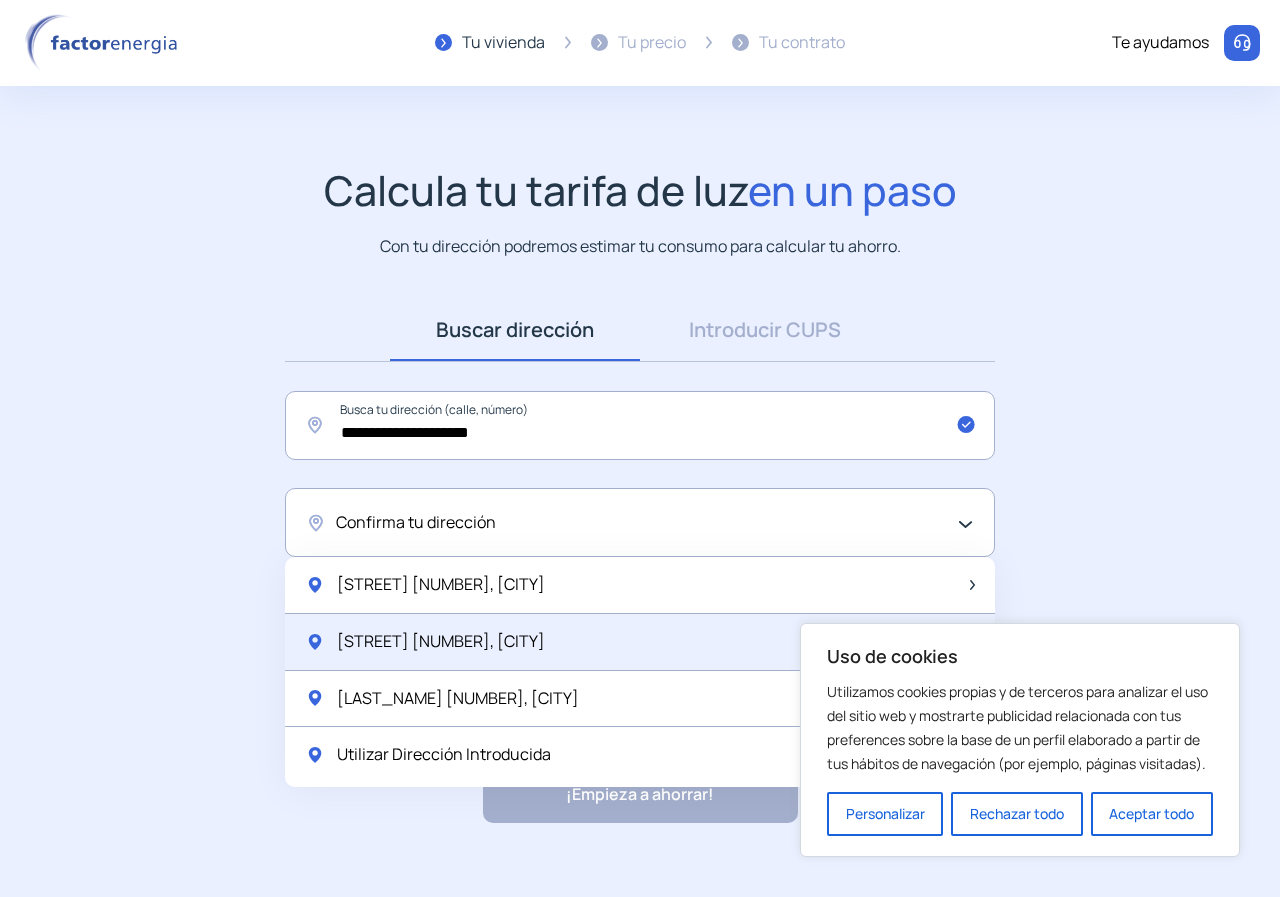 scroll, scrollTop: 26, scrollLeft: 0, axis: vertical 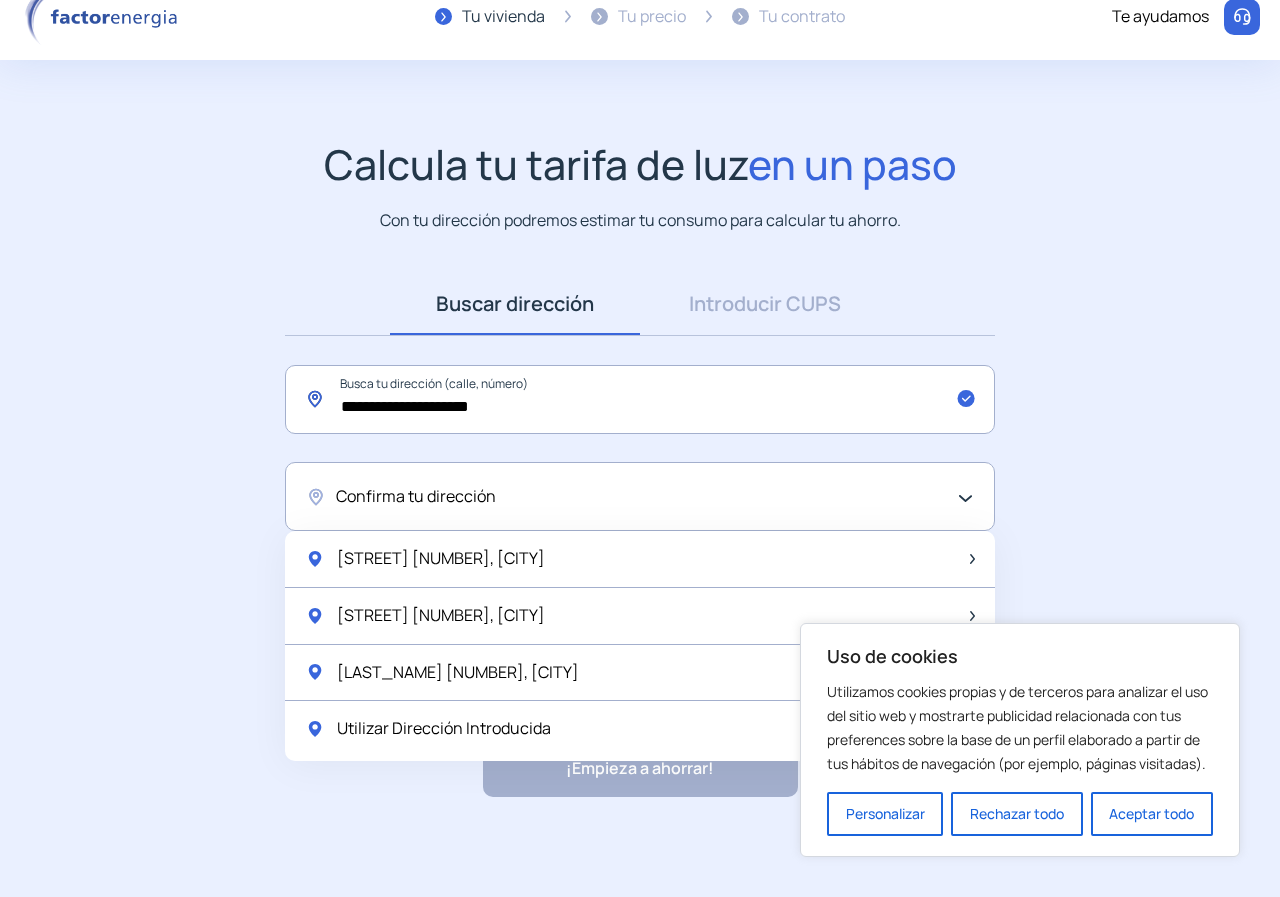 click on "**********" 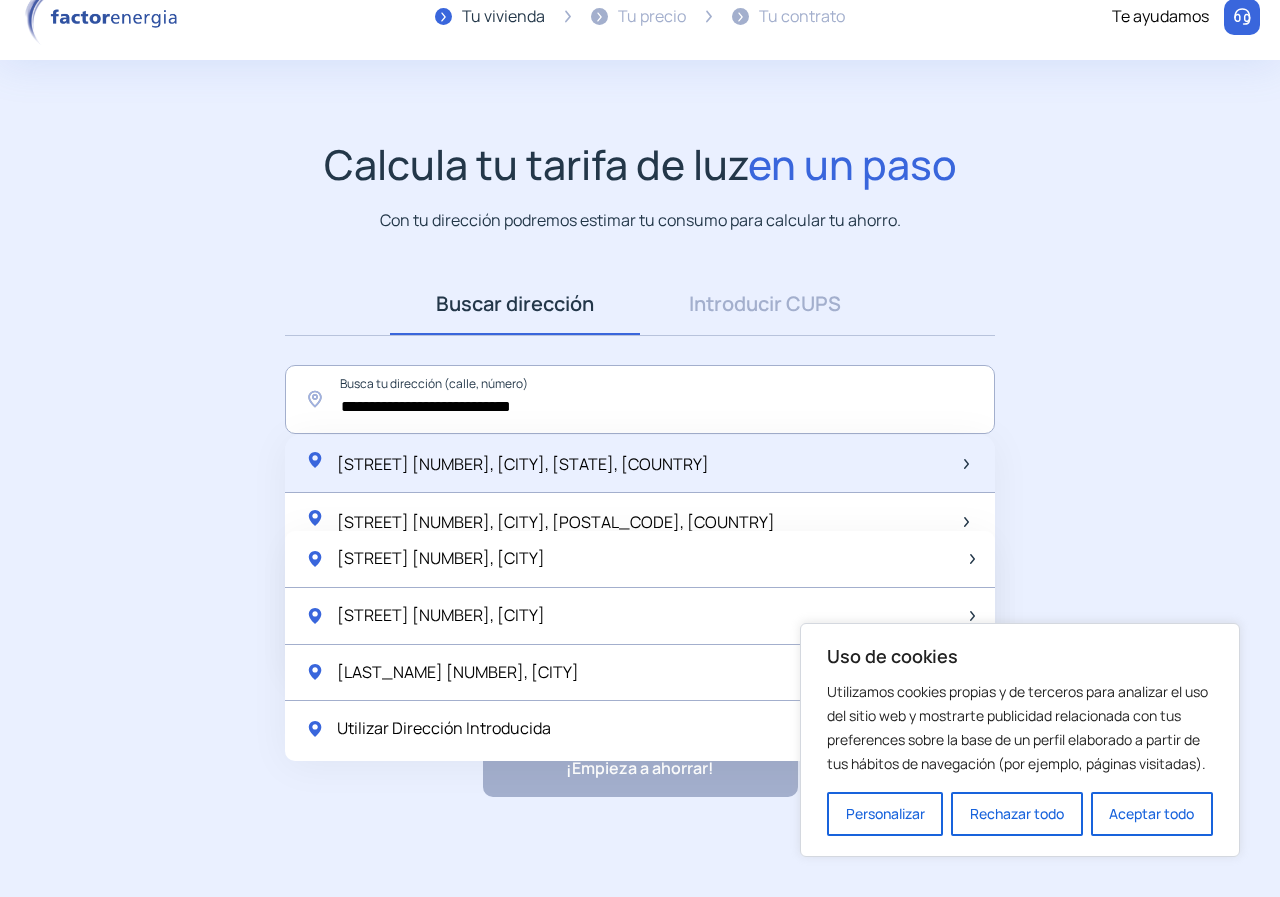 click on "[STREET] [NUMBER], [CITY], [STATE], [COUNTRY]" 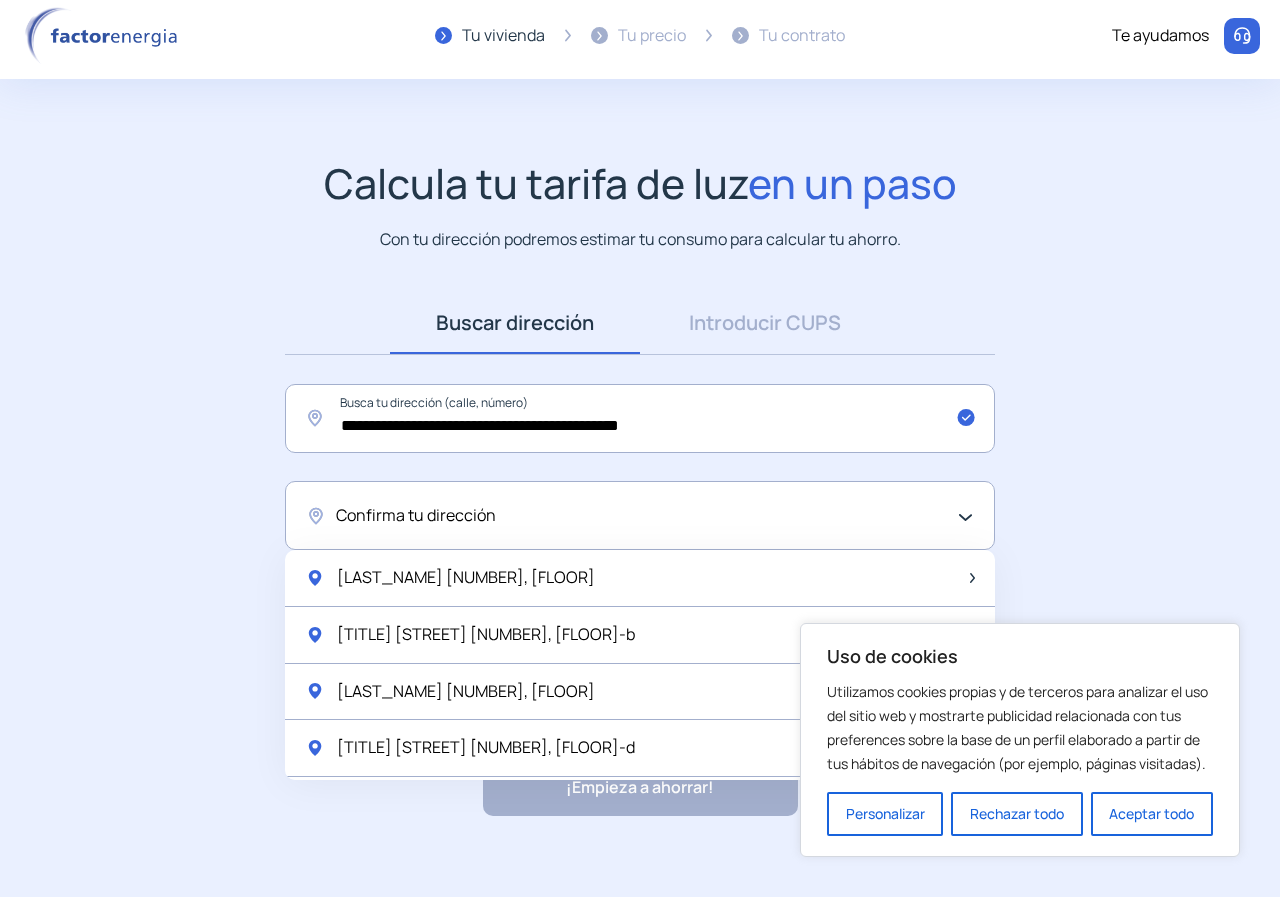 scroll, scrollTop: 26, scrollLeft: 0, axis: vertical 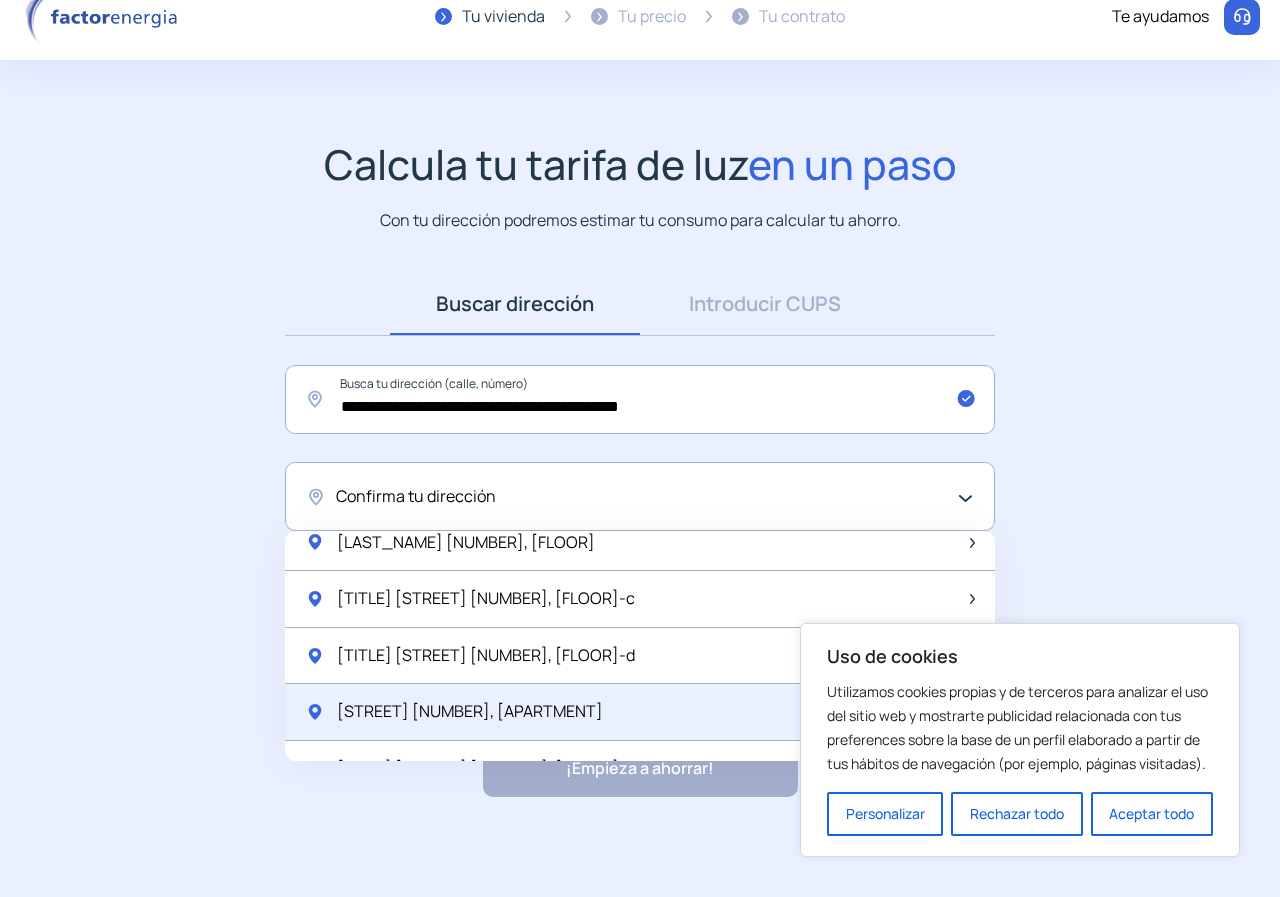 click on "[STREET] [NUMBER], [APARTMENT]" 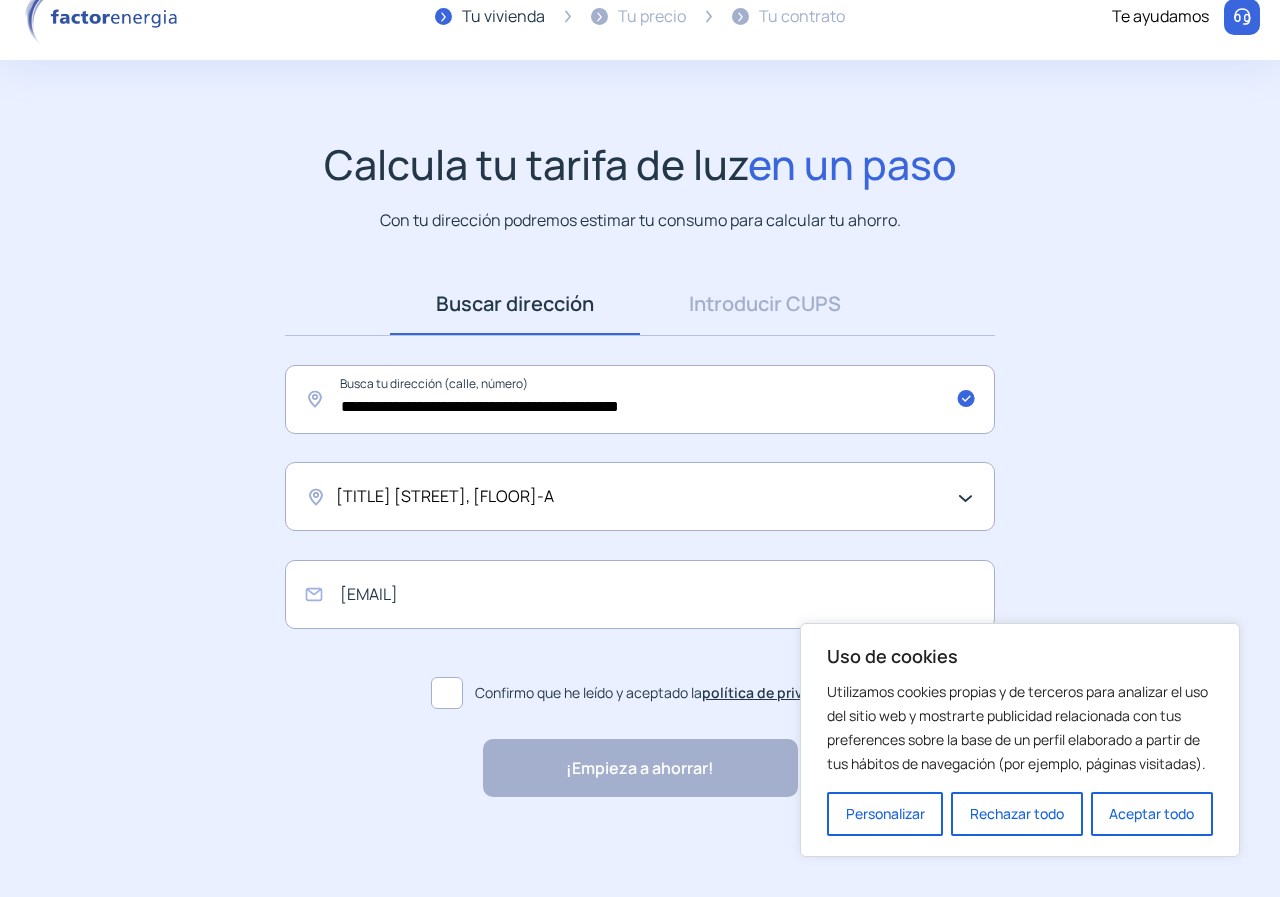 click 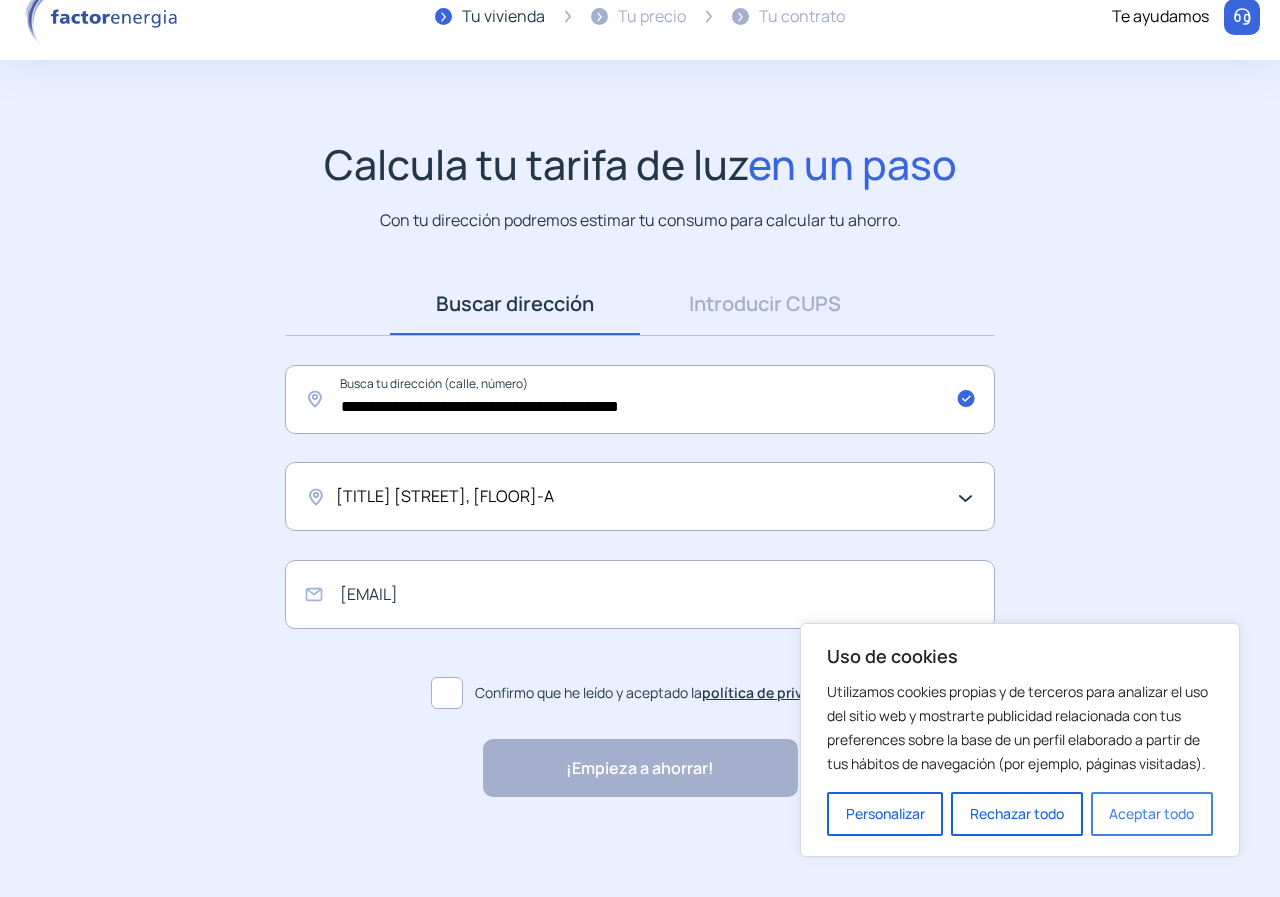 click on "Aceptar todo" at bounding box center (1152, 814) 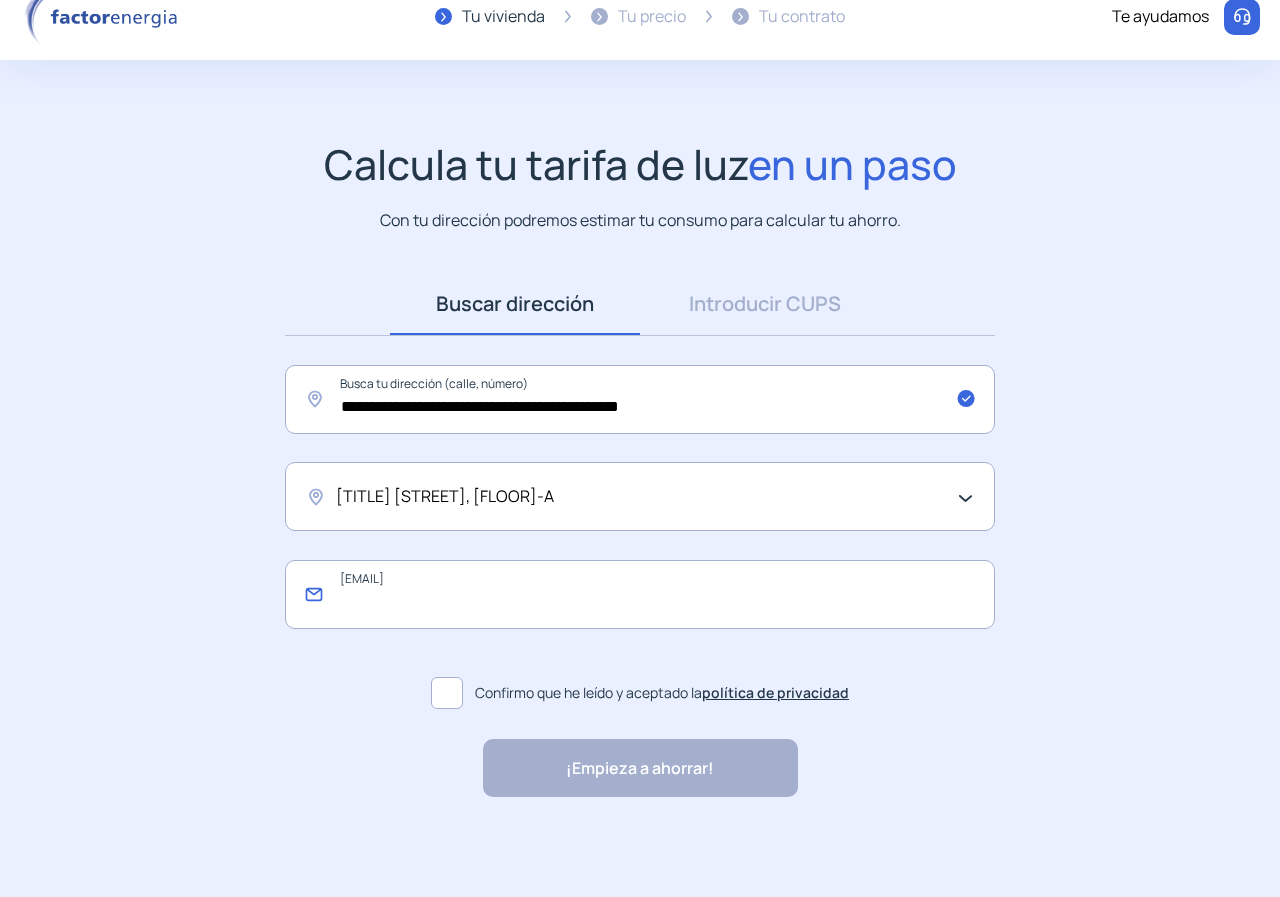 click 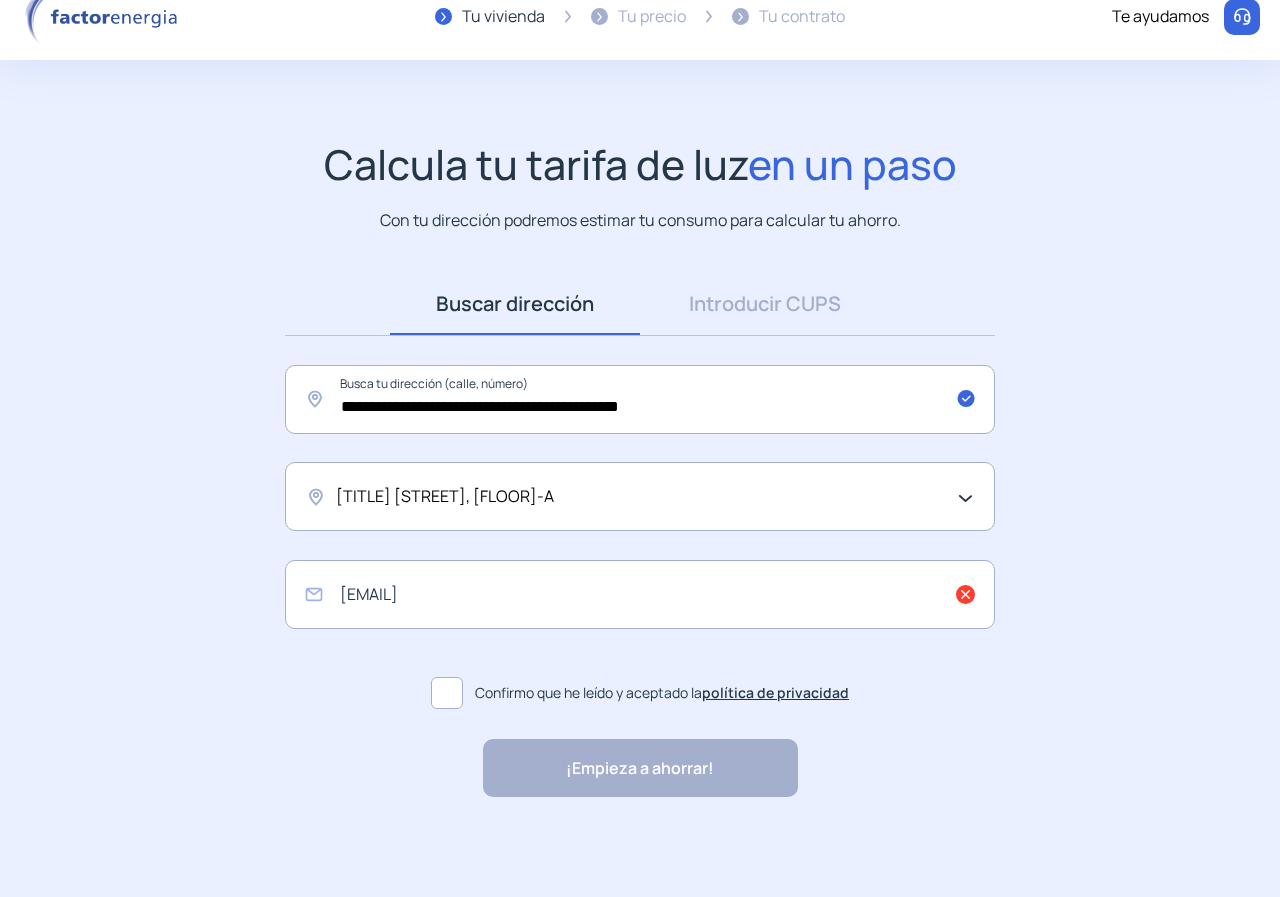 click on "**********" 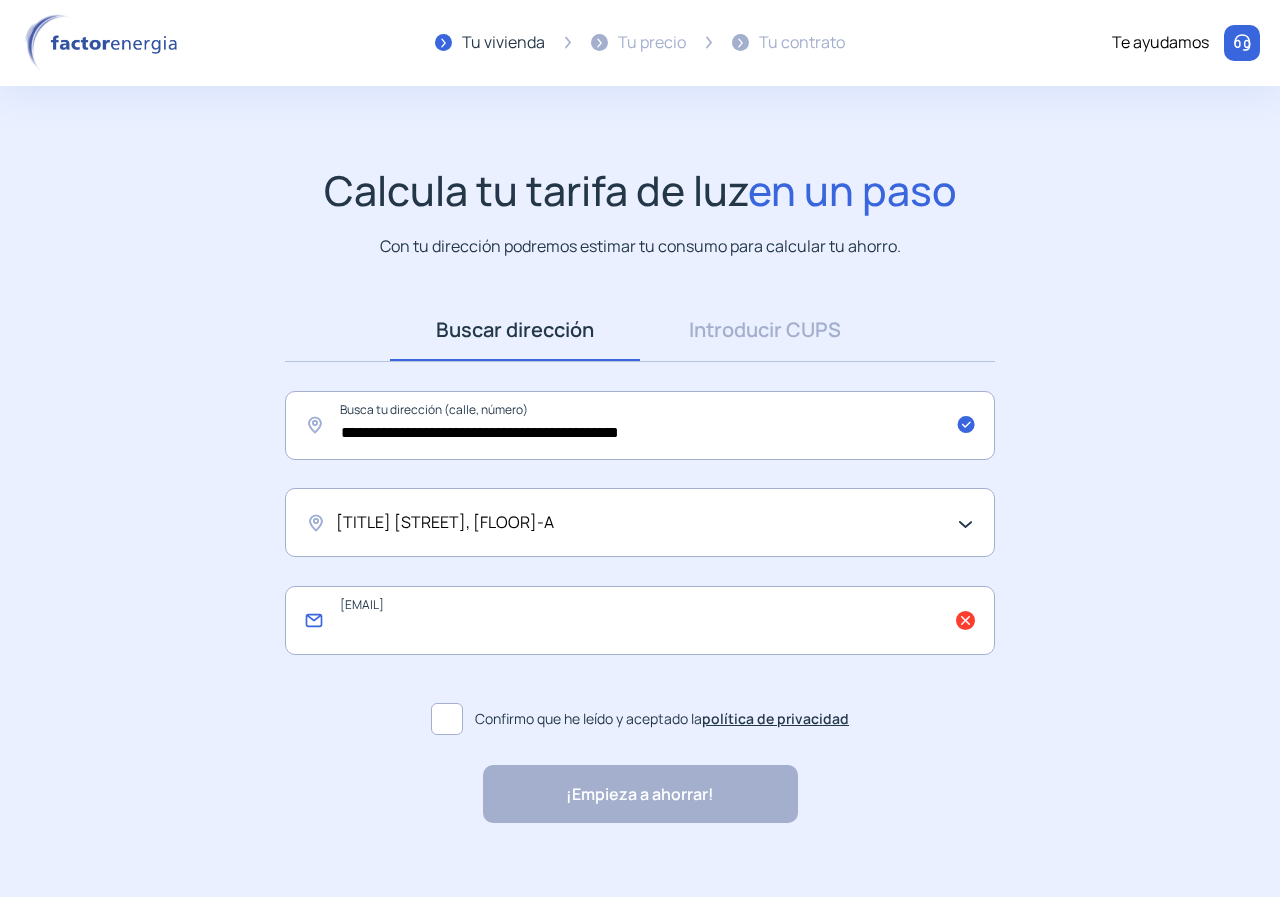 click 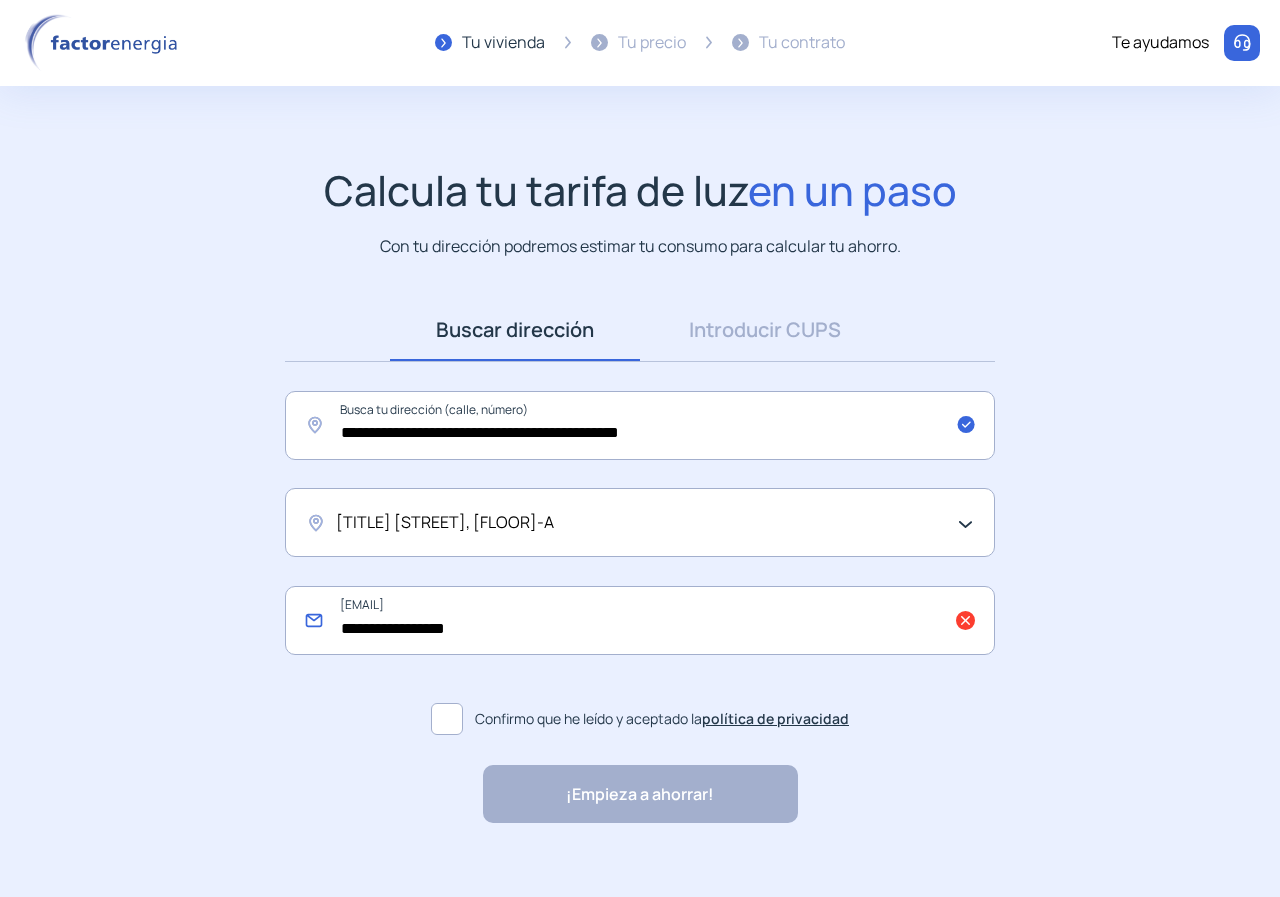 click on "**********" 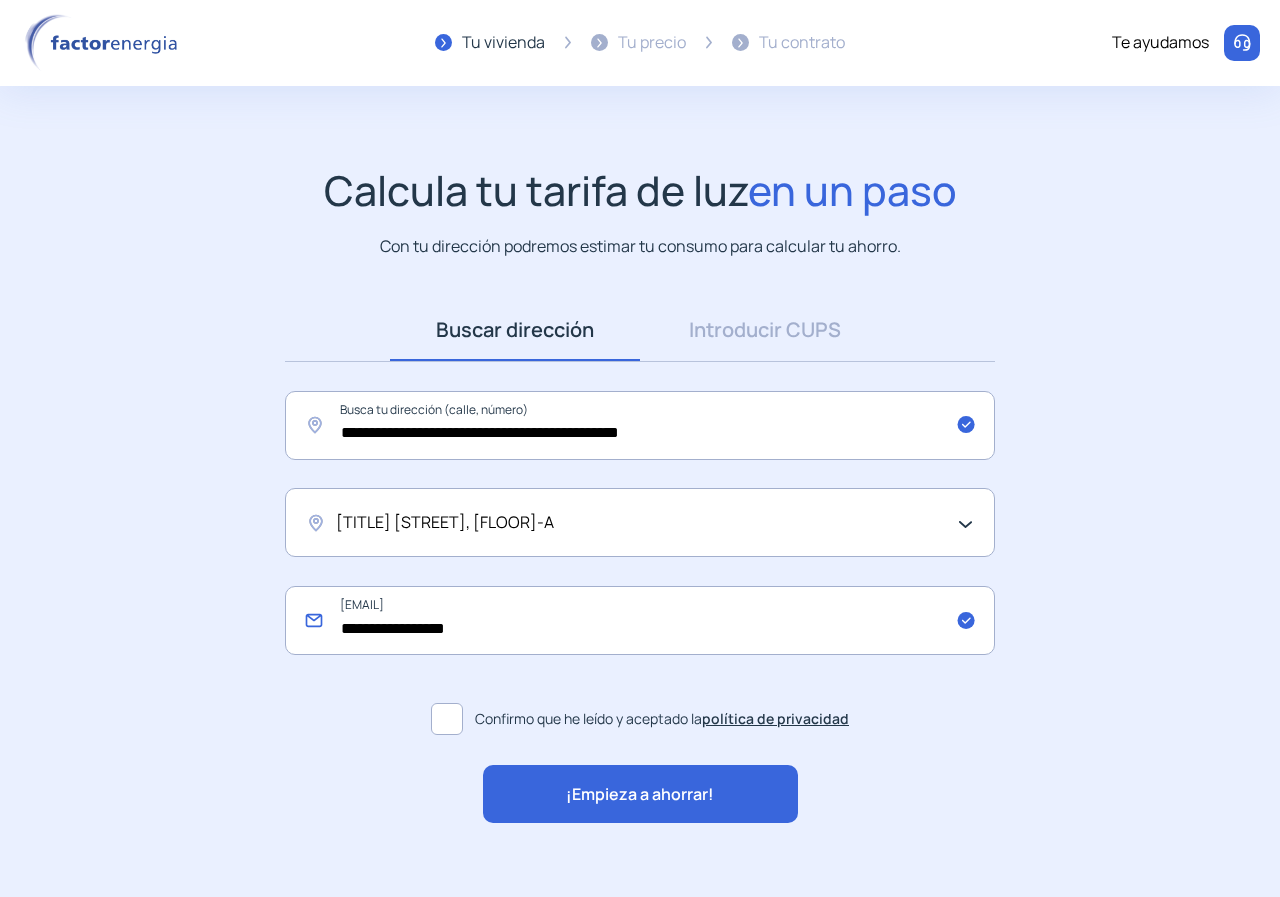 type on "**********" 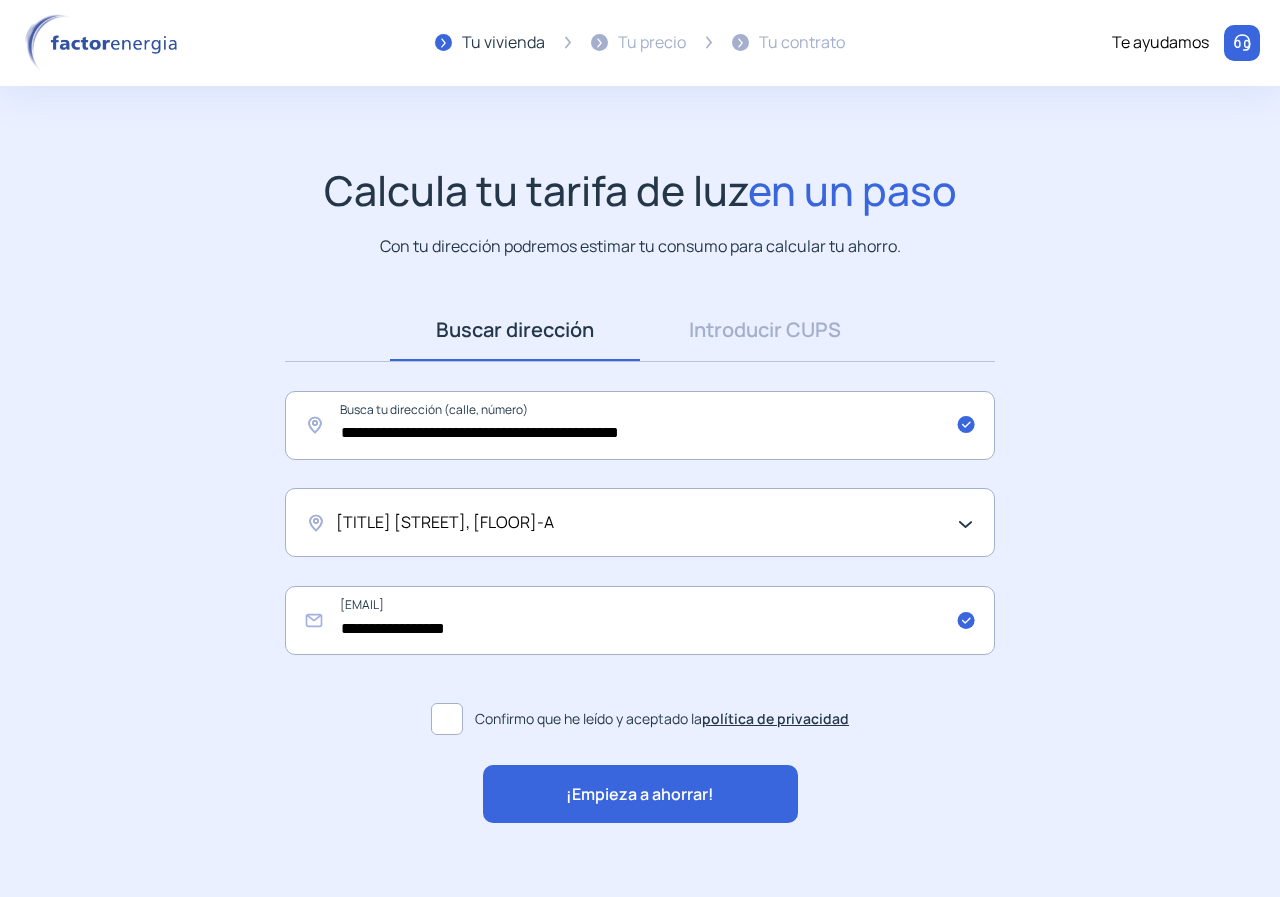 click on "¡Empieza a ahorrar!" 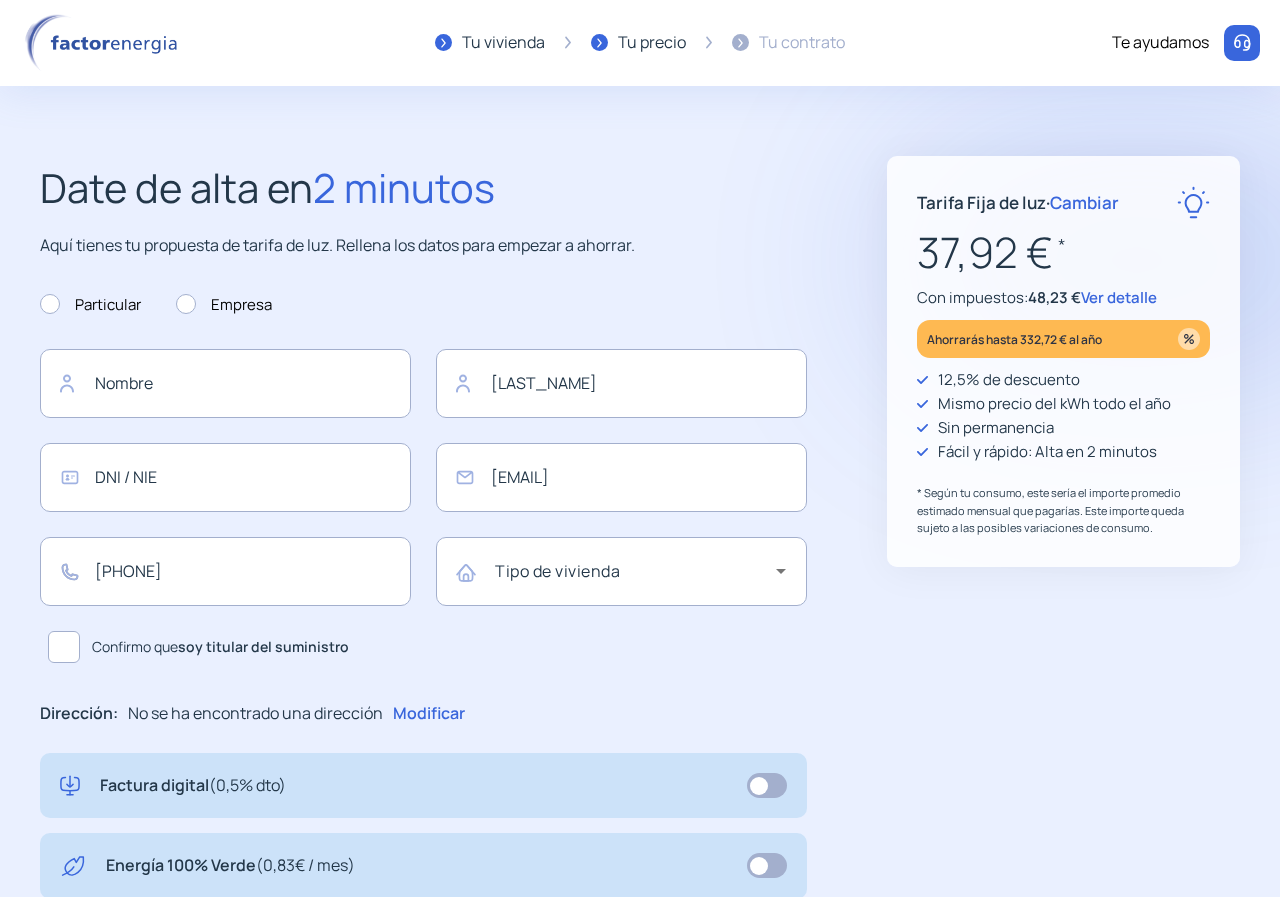 type on "**********" 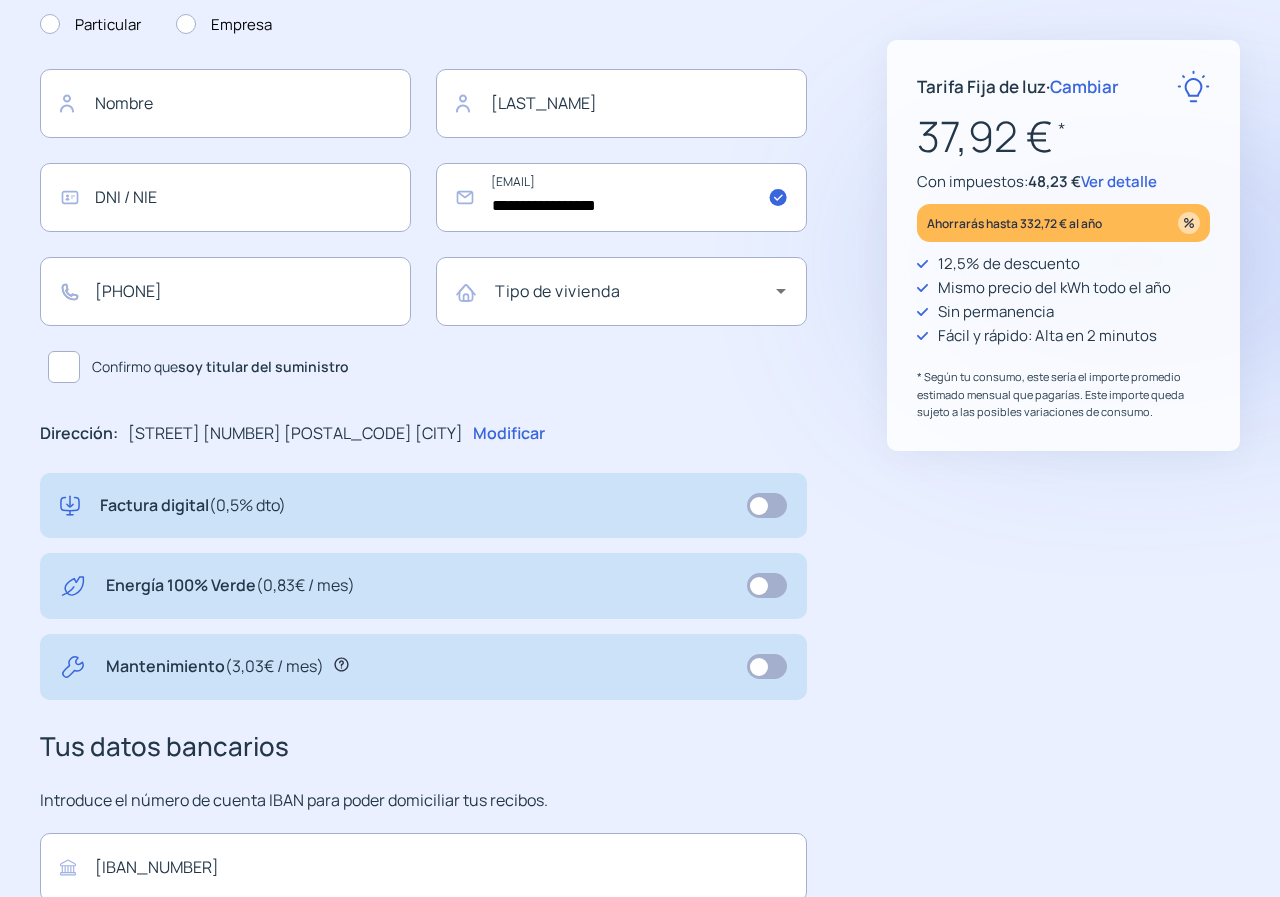 scroll, scrollTop: 0, scrollLeft: 0, axis: both 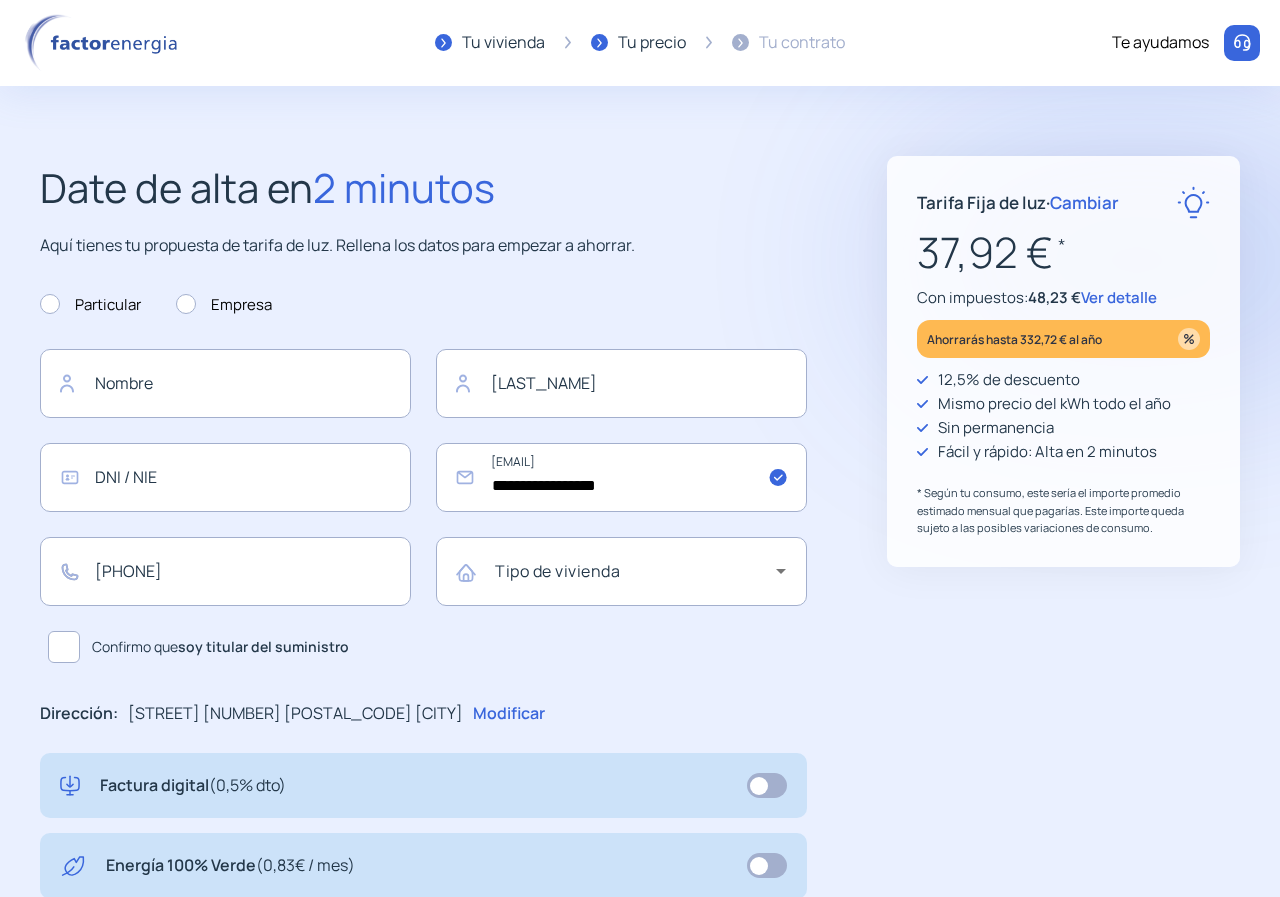 click on "Ver detalle" 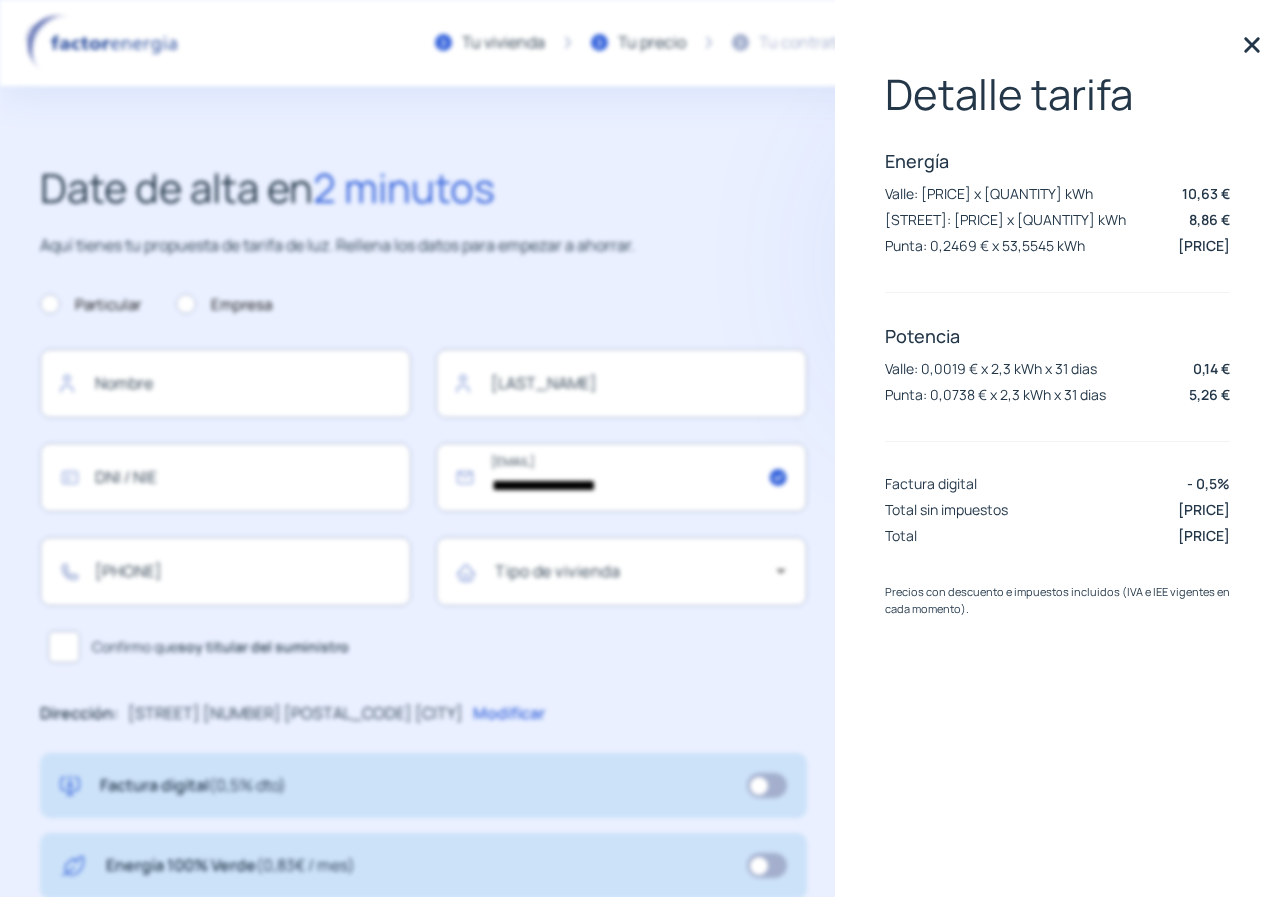 click on "**********" 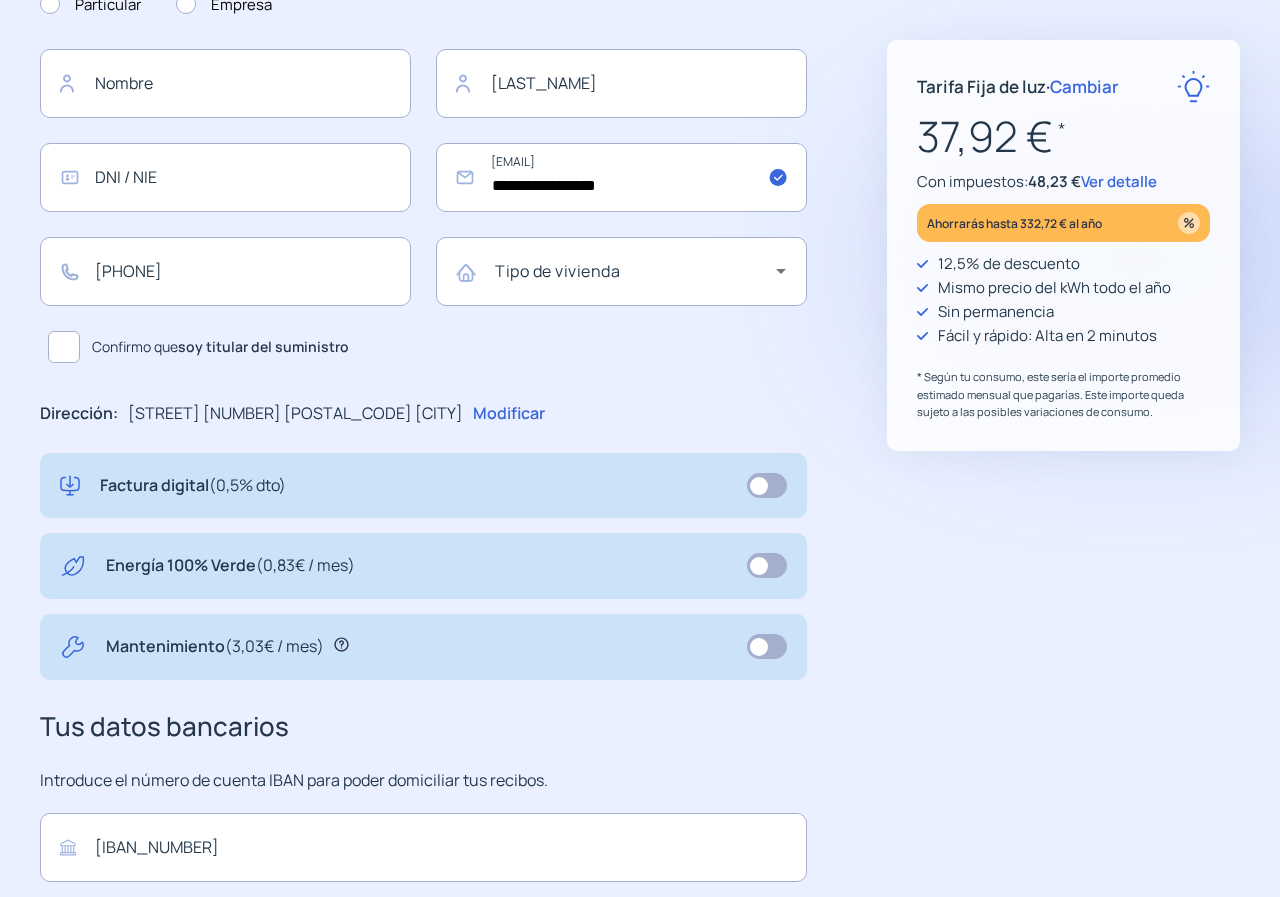 scroll, scrollTop: 580, scrollLeft: 0, axis: vertical 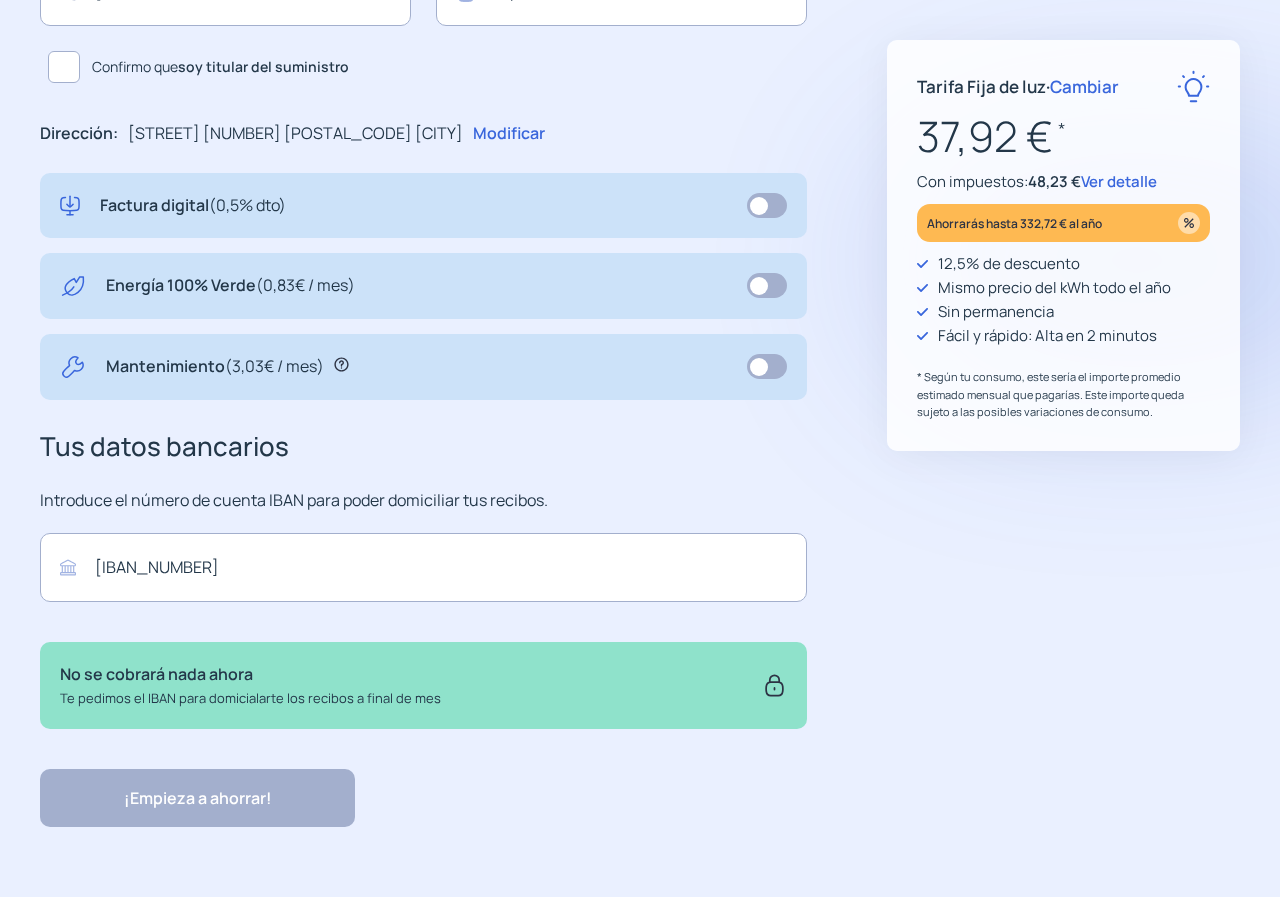 click on "Tus datos bancarios" 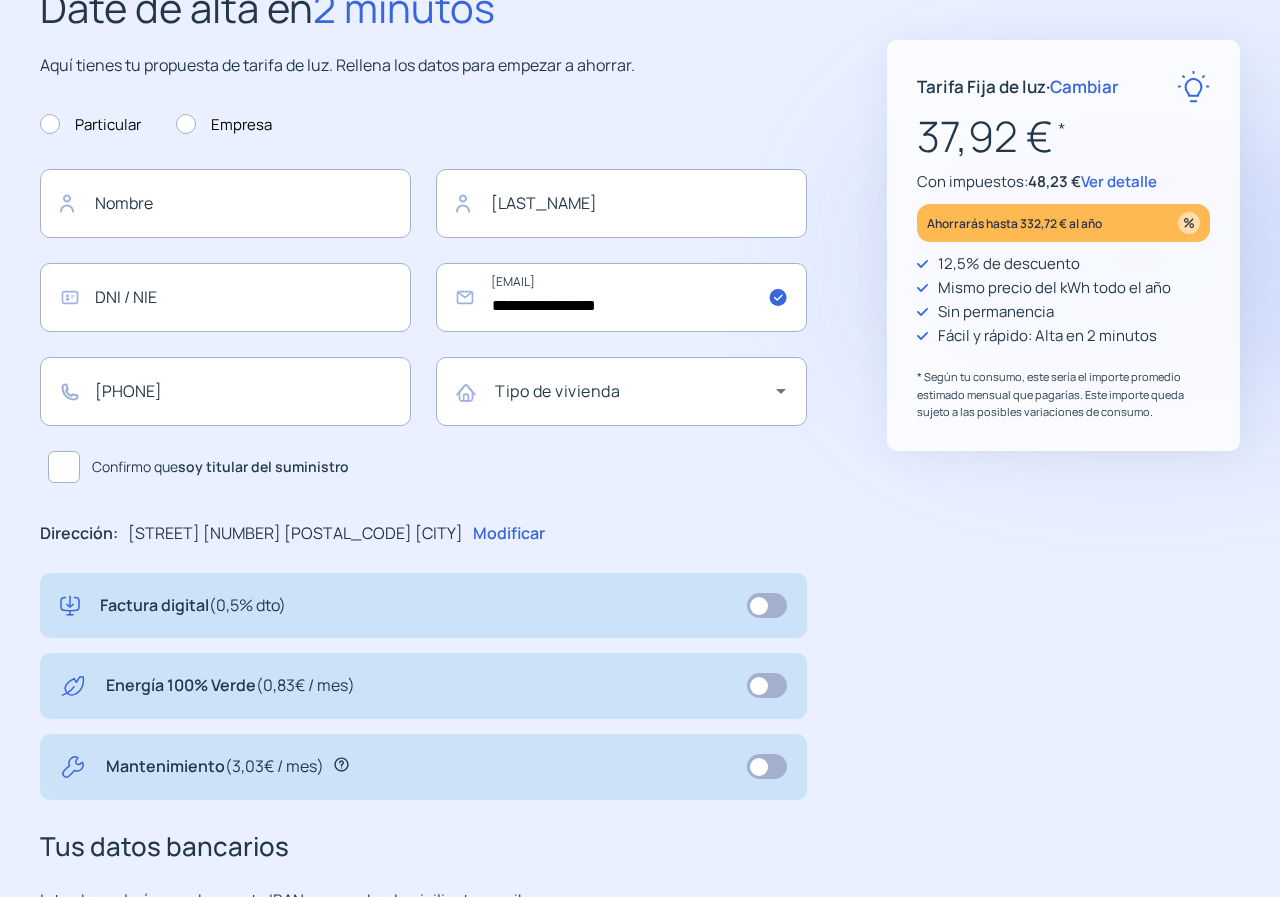 scroll, scrollTop: 80, scrollLeft: 0, axis: vertical 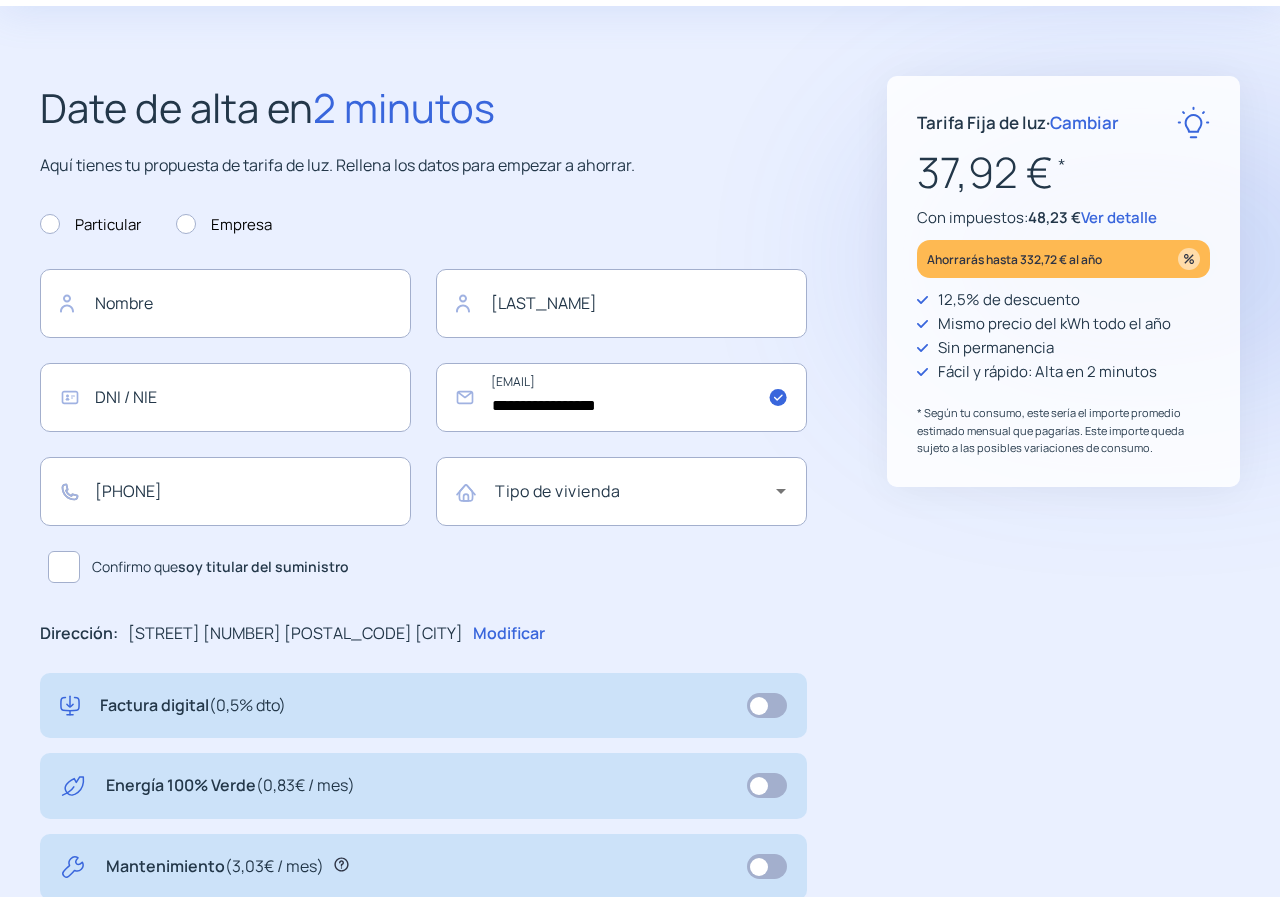 click on "Ver detalle" 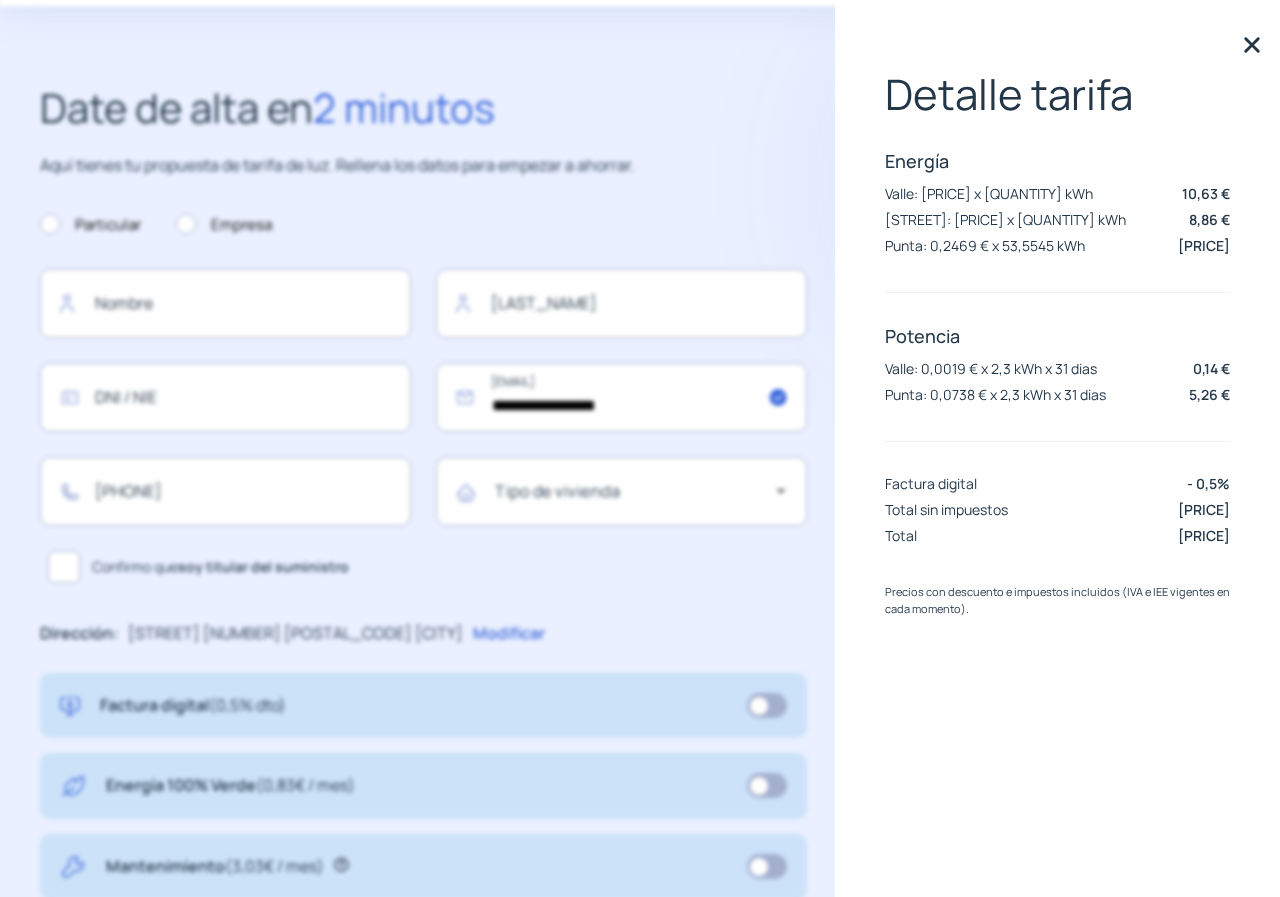 click on "Detalle tarifa Energía Valle: [PRICE] x [QUANTITY] kWh [PRICE] Llano: [PRICE] x [QUANTITY] kWh [PRICE] Punta: [PRICE] x [QUANTITY] kWh [PRICE] Potencia Valle: [PRICE] x [QUANTITY] kWh x [DAYS] dias [PRICE] Punta: [PRICE] x [QUANTITY] kWh x [DAYS] dias [PRICE] Factura digital - [PERCENTAGE] Total sin impuestos [PRICE] Total [PRICE] Precios con descuento e impuestos incluidos (IVA e IEE vigentes en cada momento)." 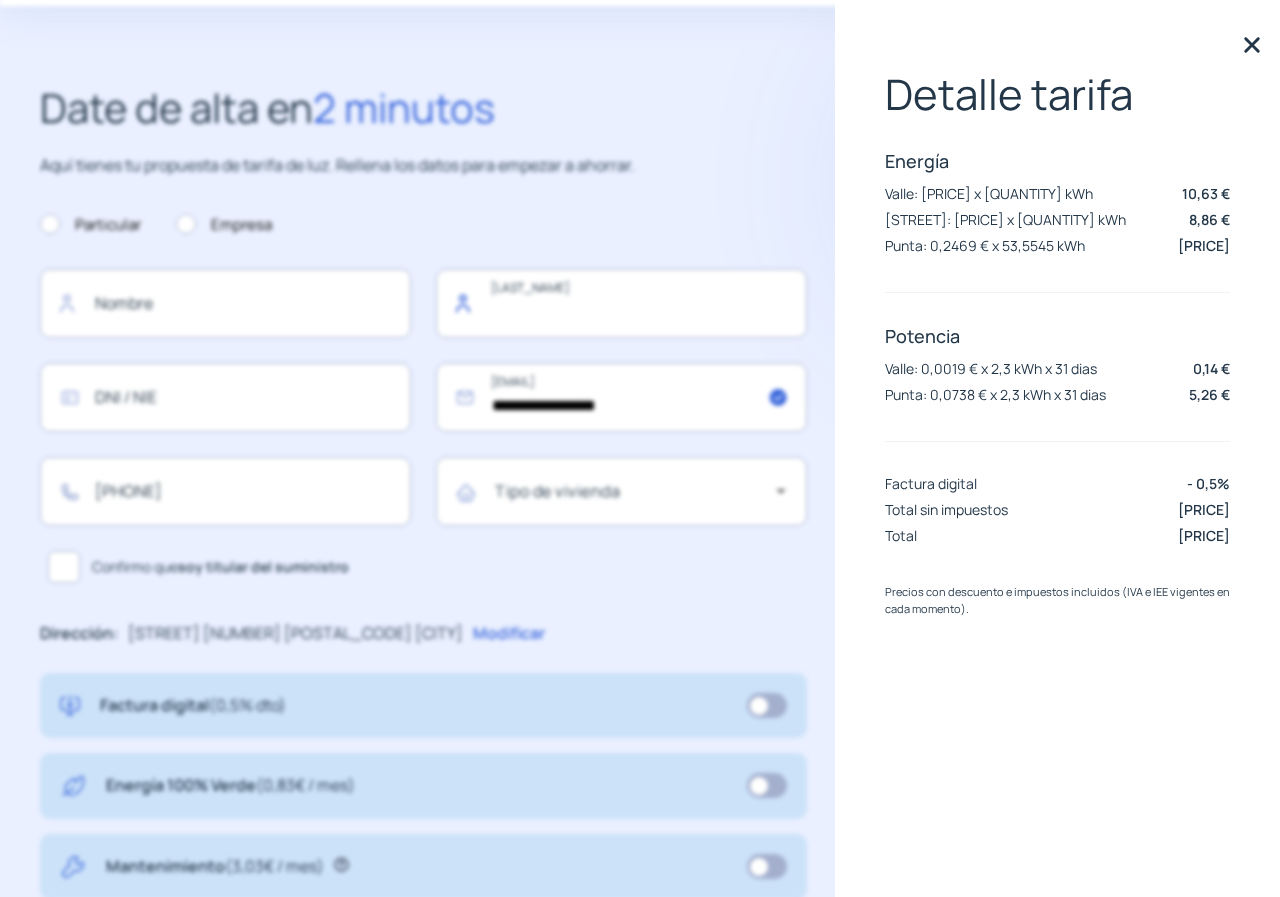 click 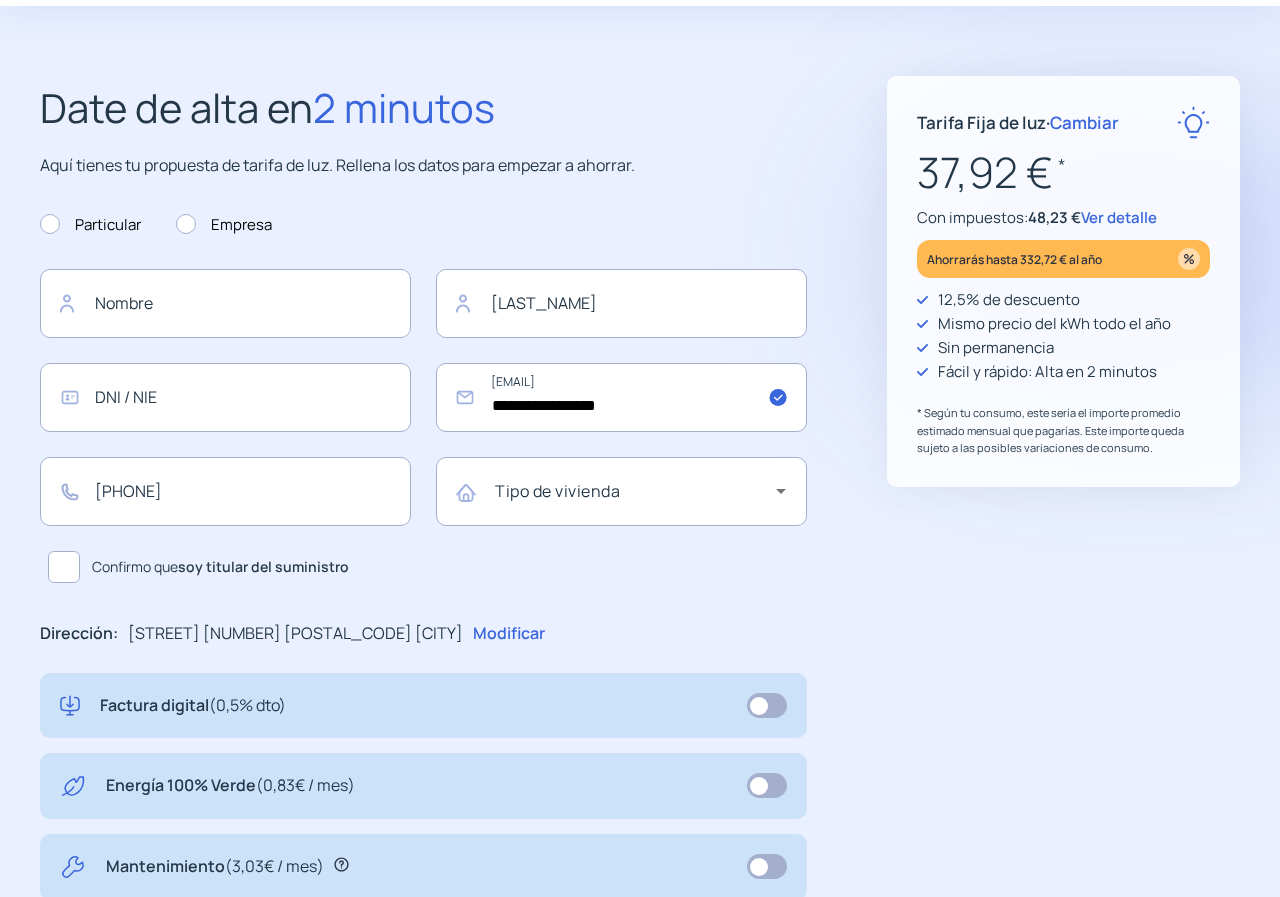 click on "Modificar" 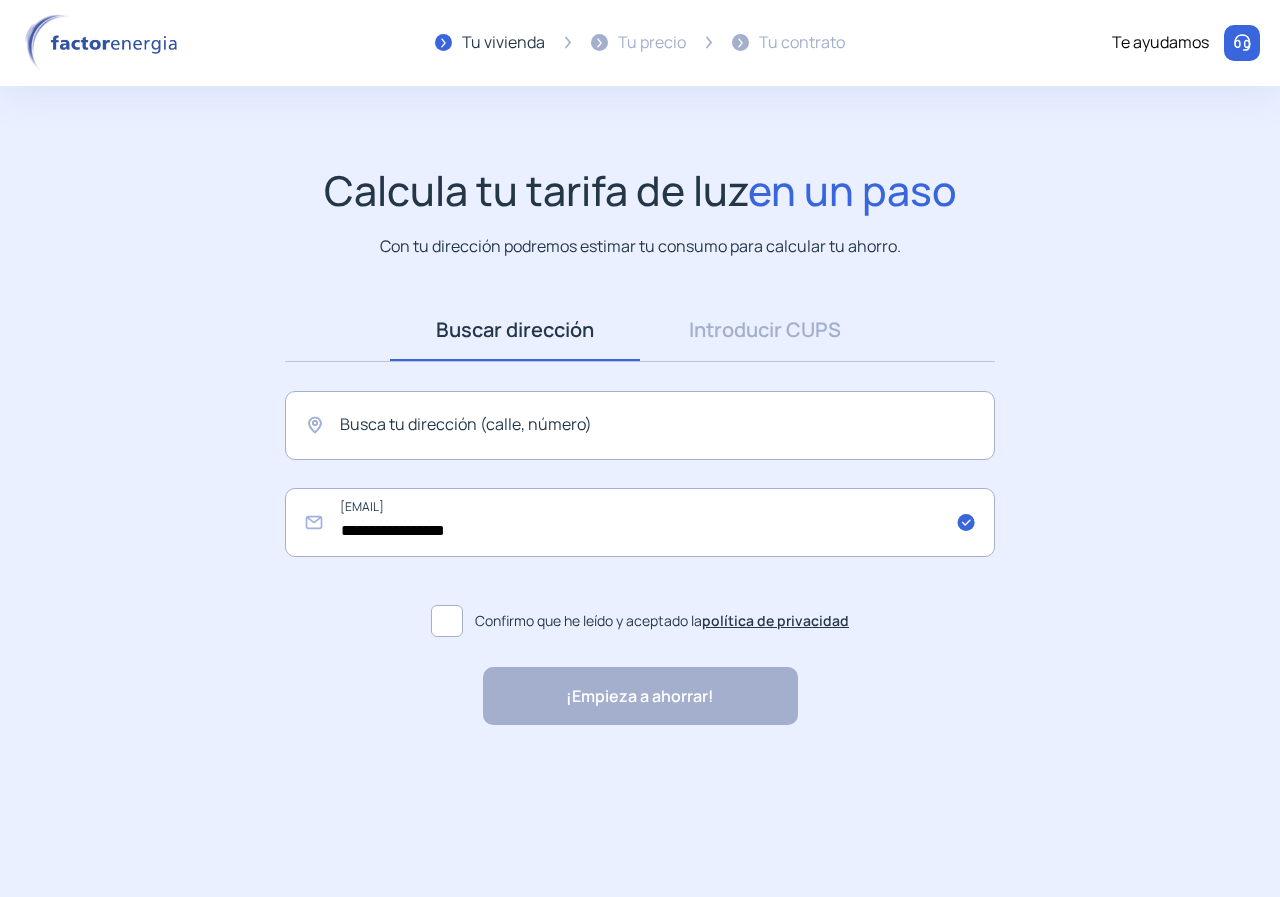 scroll, scrollTop: 0, scrollLeft: 0, axis: both 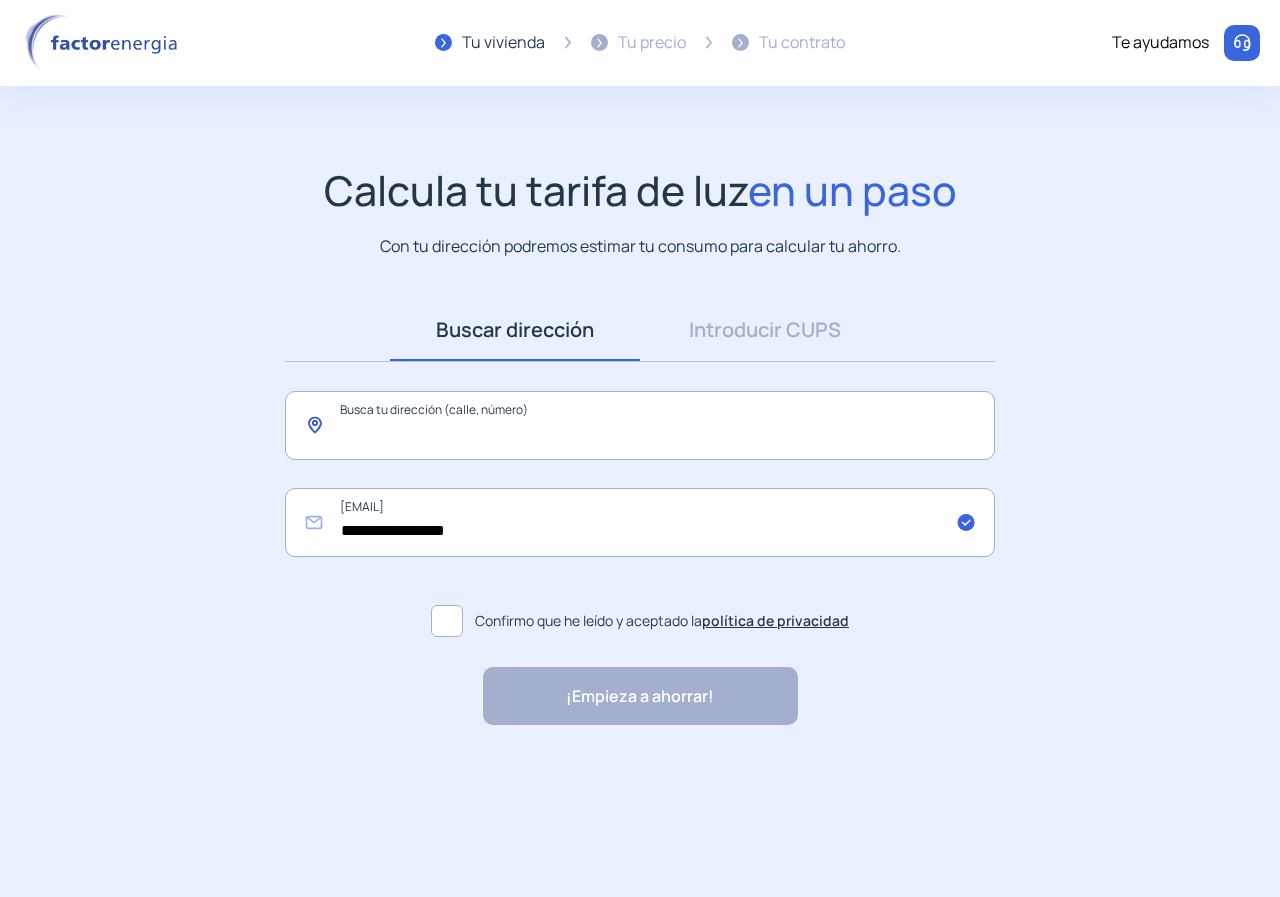 click 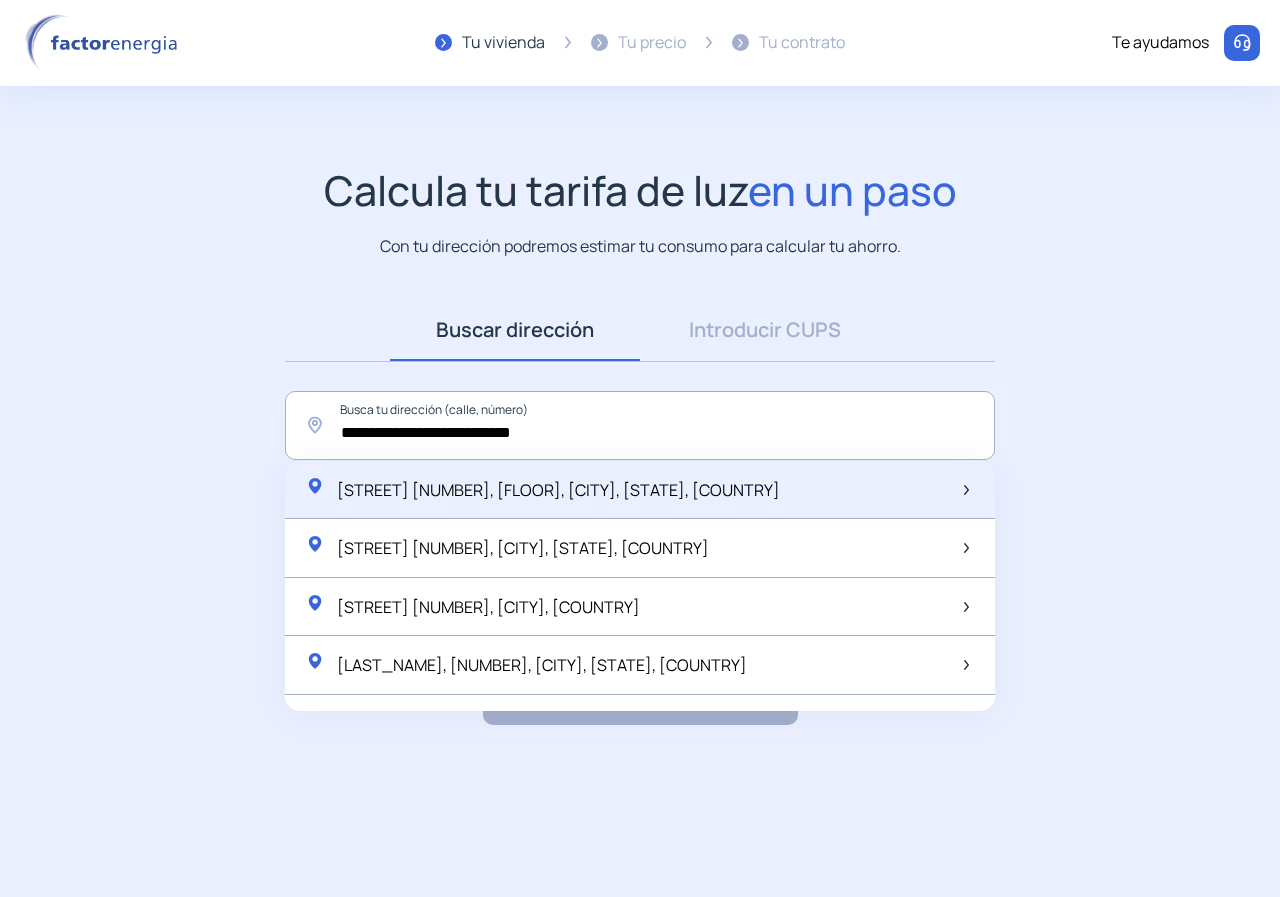 click on "[STREET] [NUMBER], [FLOOR], [CITY], [STATE], [COUNTRY]" 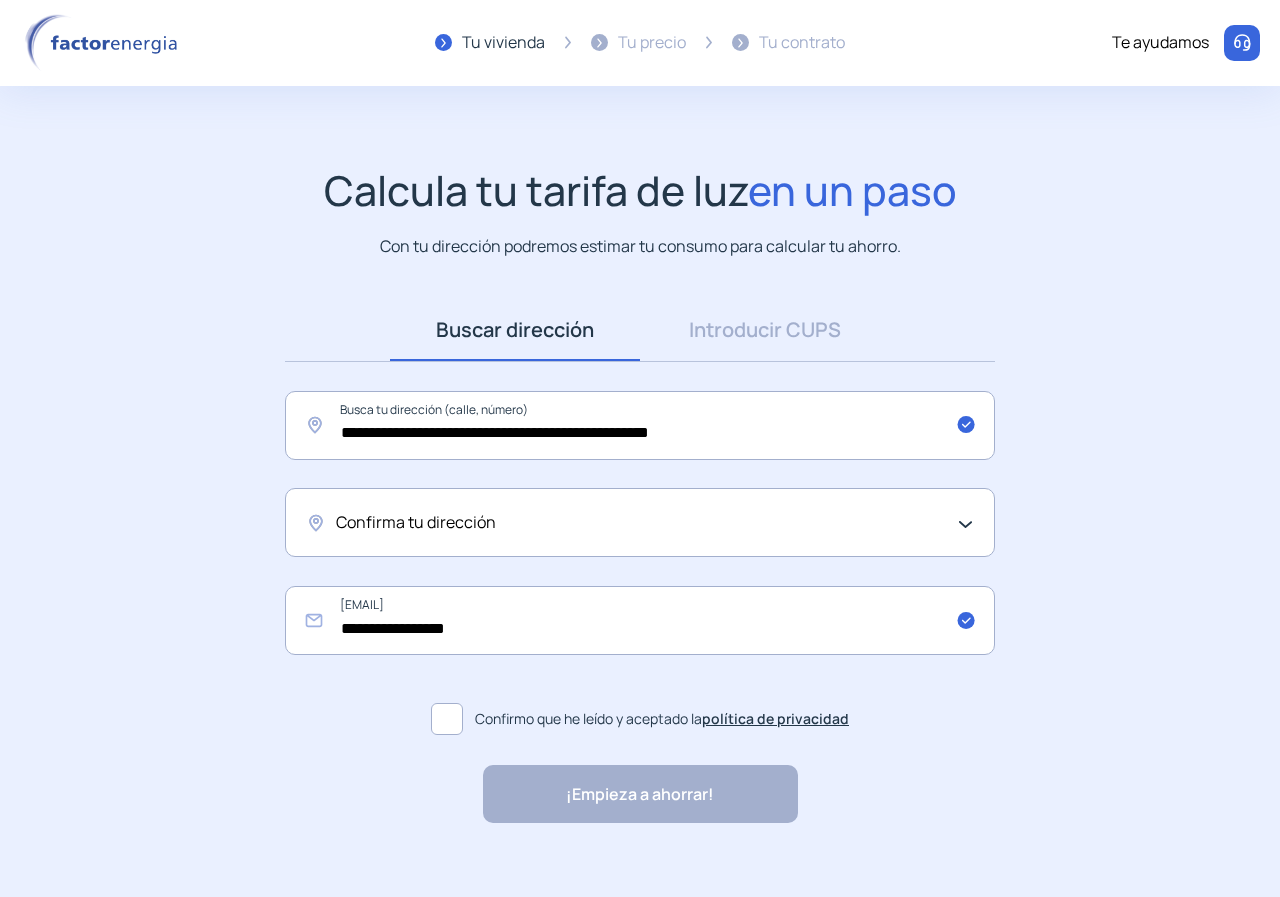 click on "Confirma tu dirección" 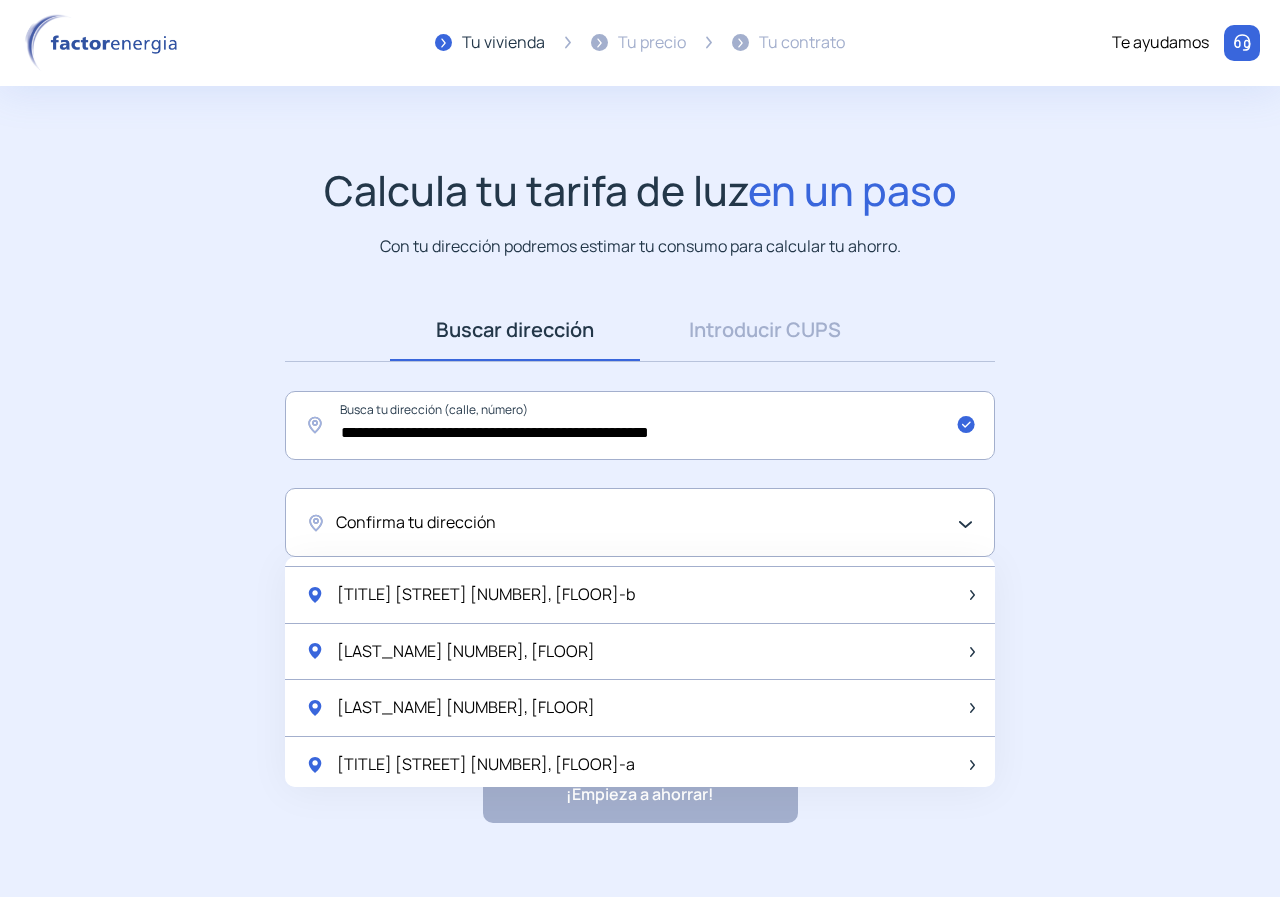 scroll, scrollTop: 1300, scrollLeft: 0, axis: vertical 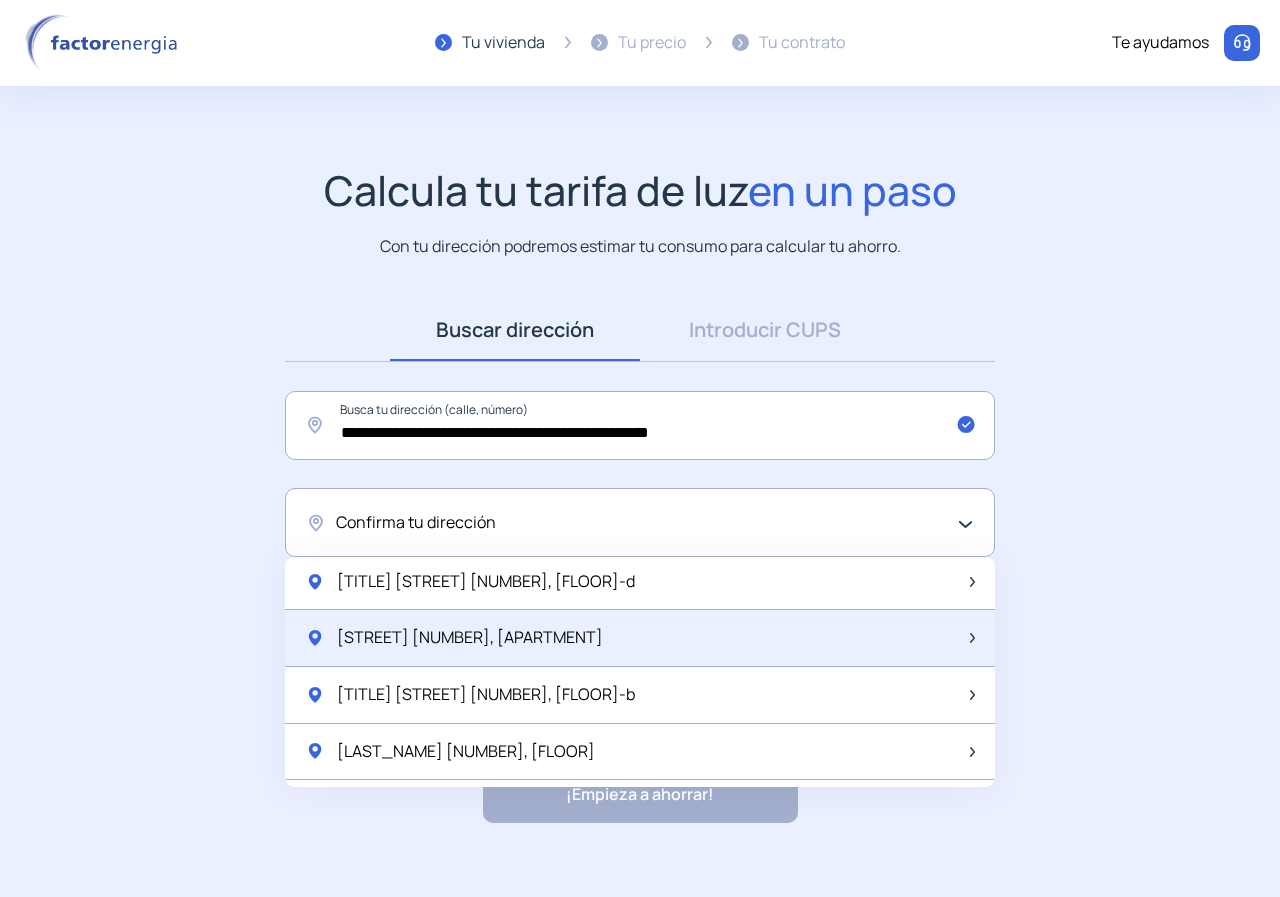 click on "[STREET] [NUMBER], [APARTMENT]" 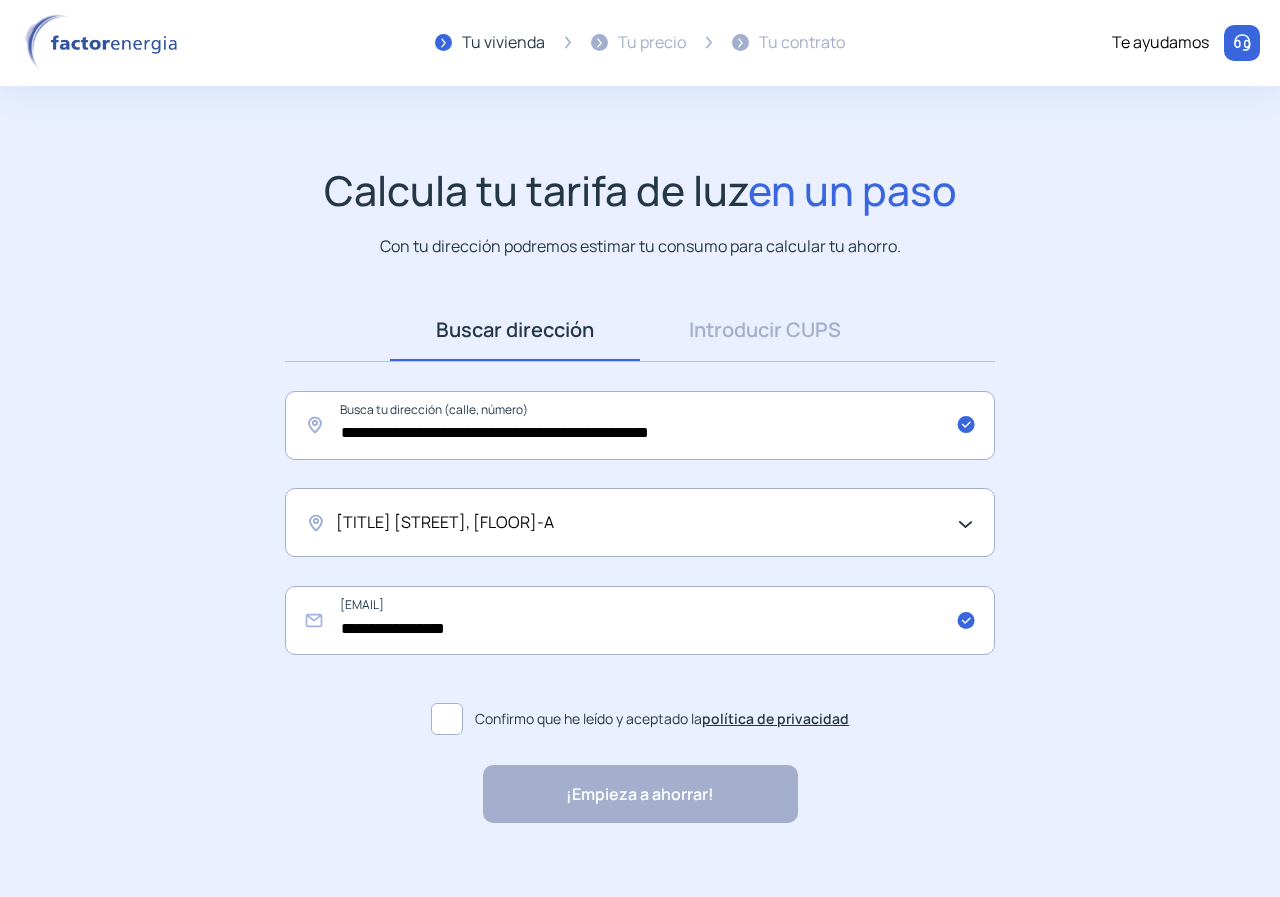 click 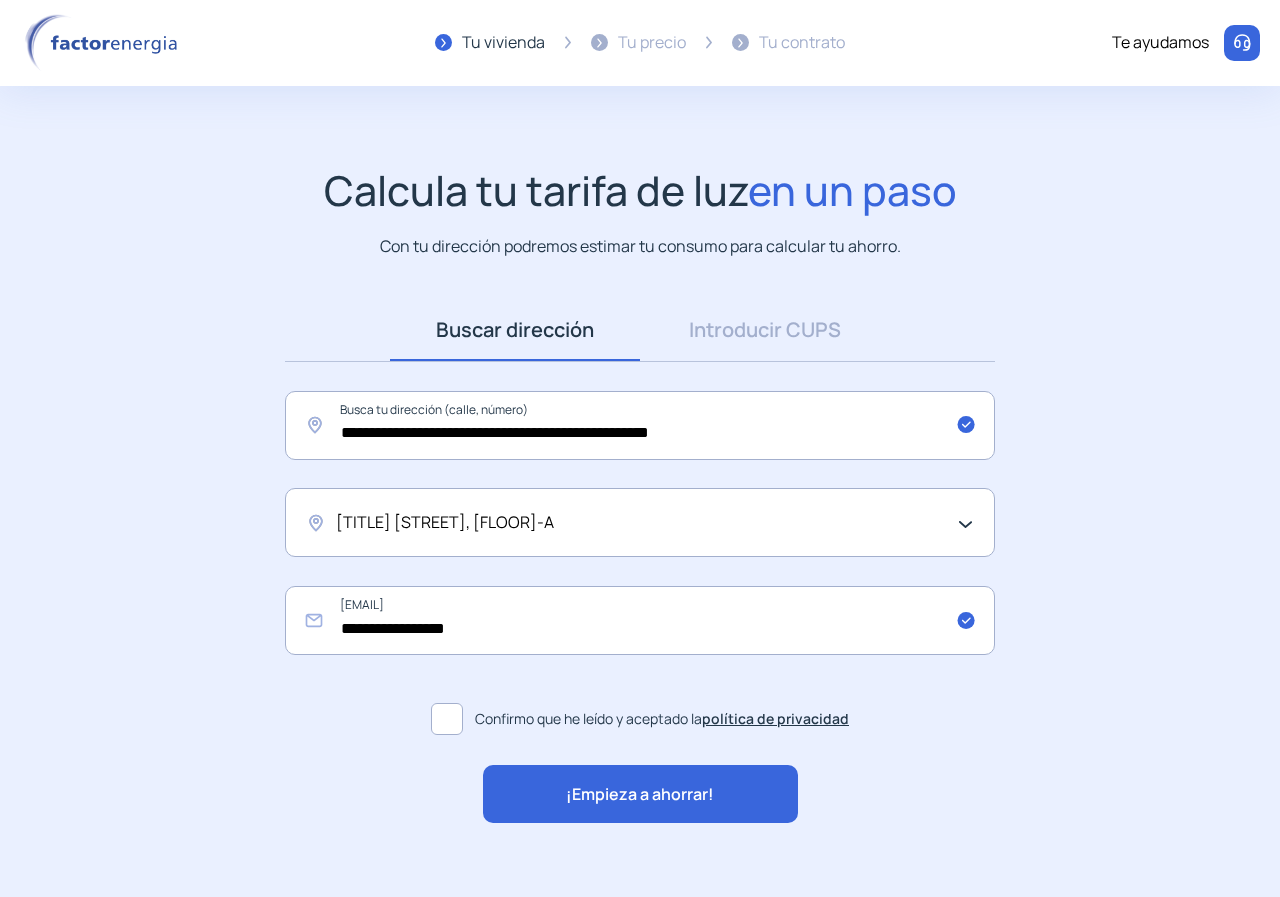 click on "¡Empieza a ahorrar!" 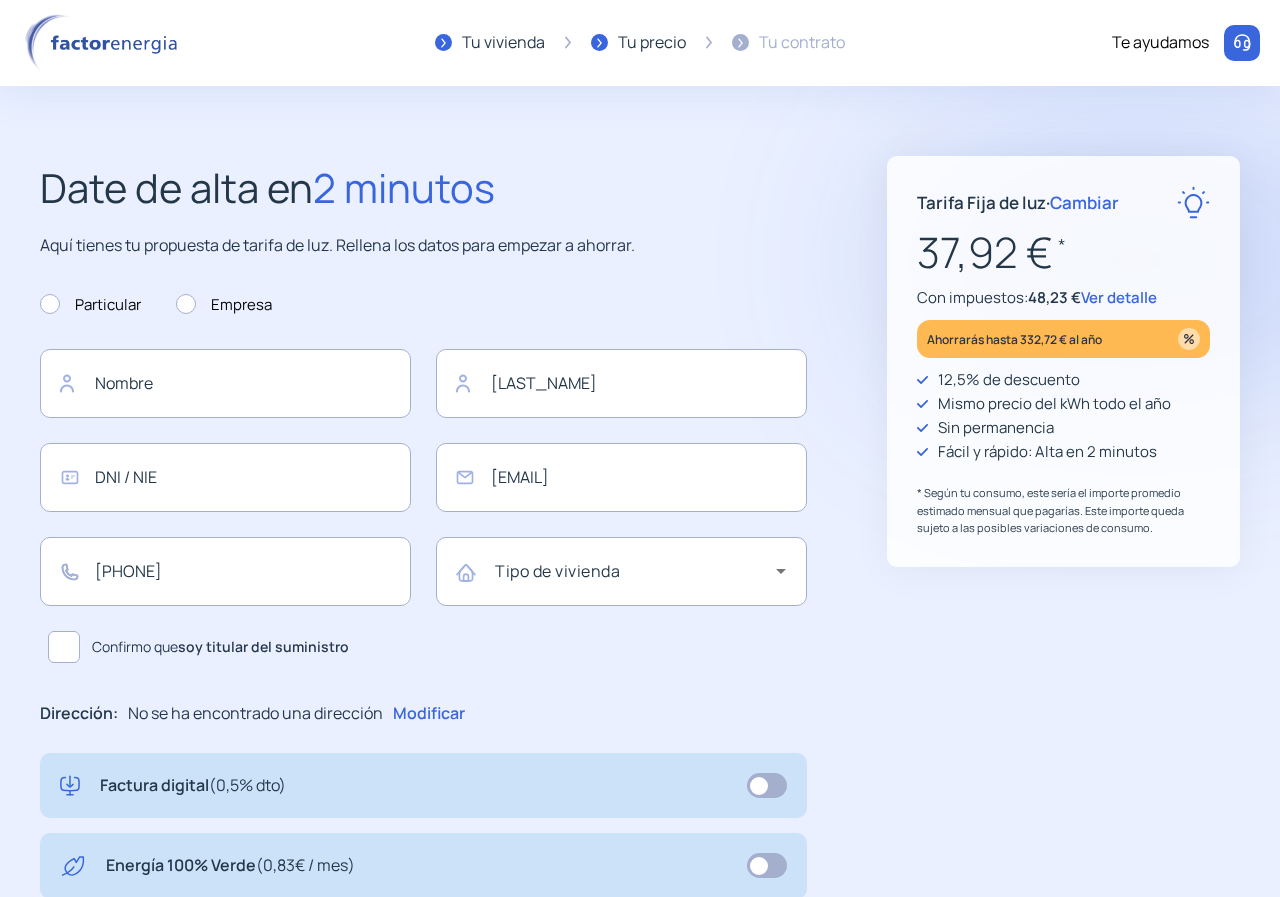 type on "**********" 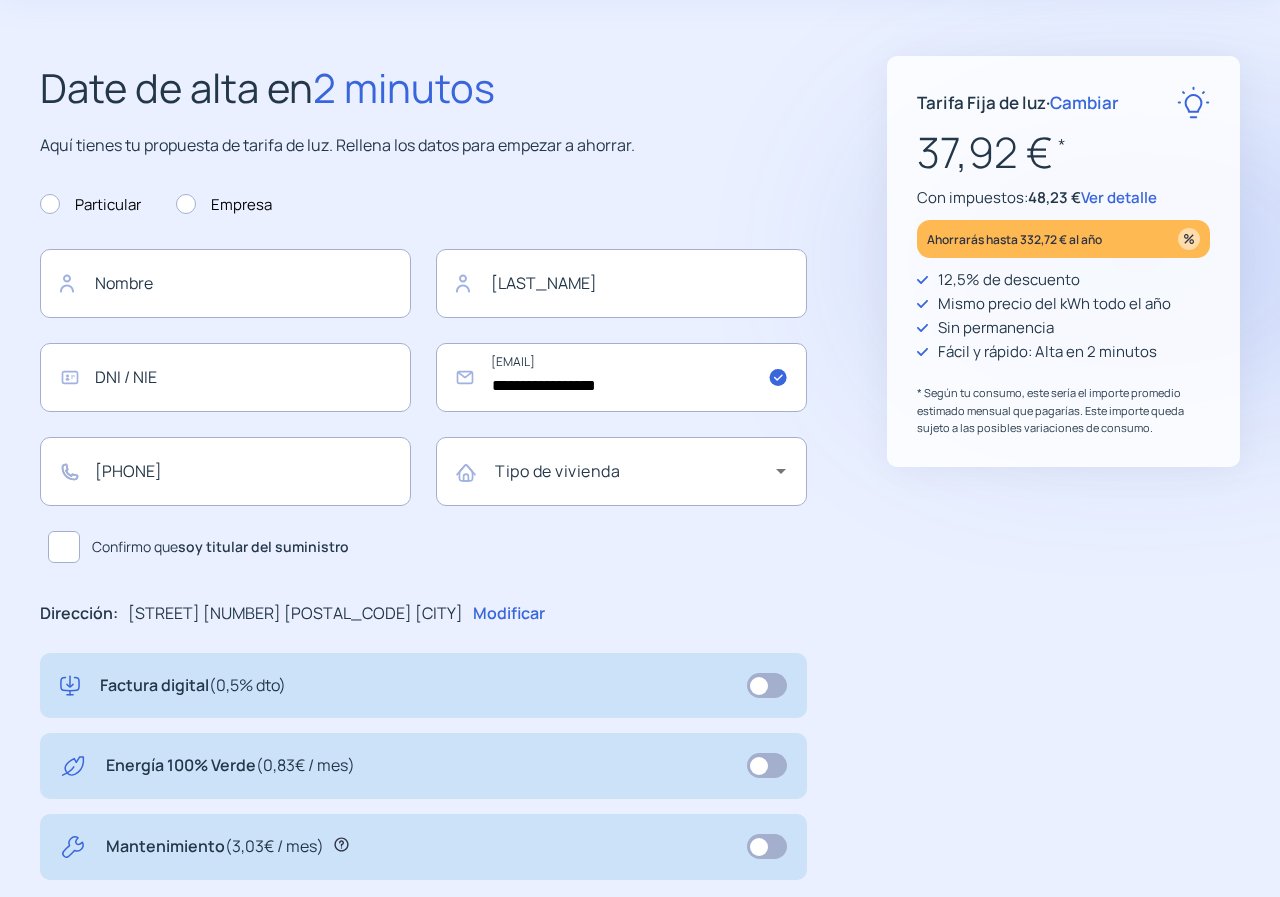 scroll, scrollTop: 300, scrollLeft: 0, axis: vertical 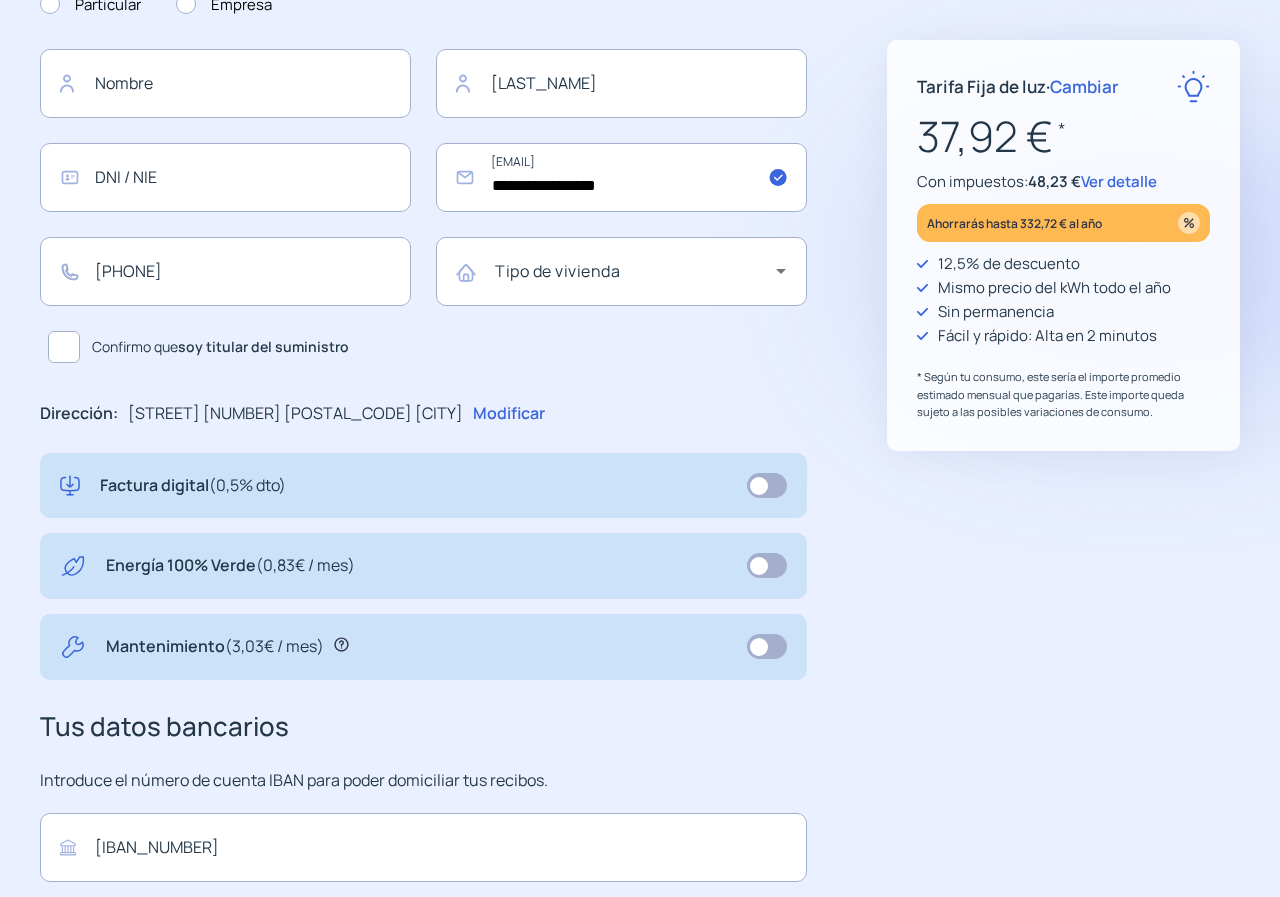 click 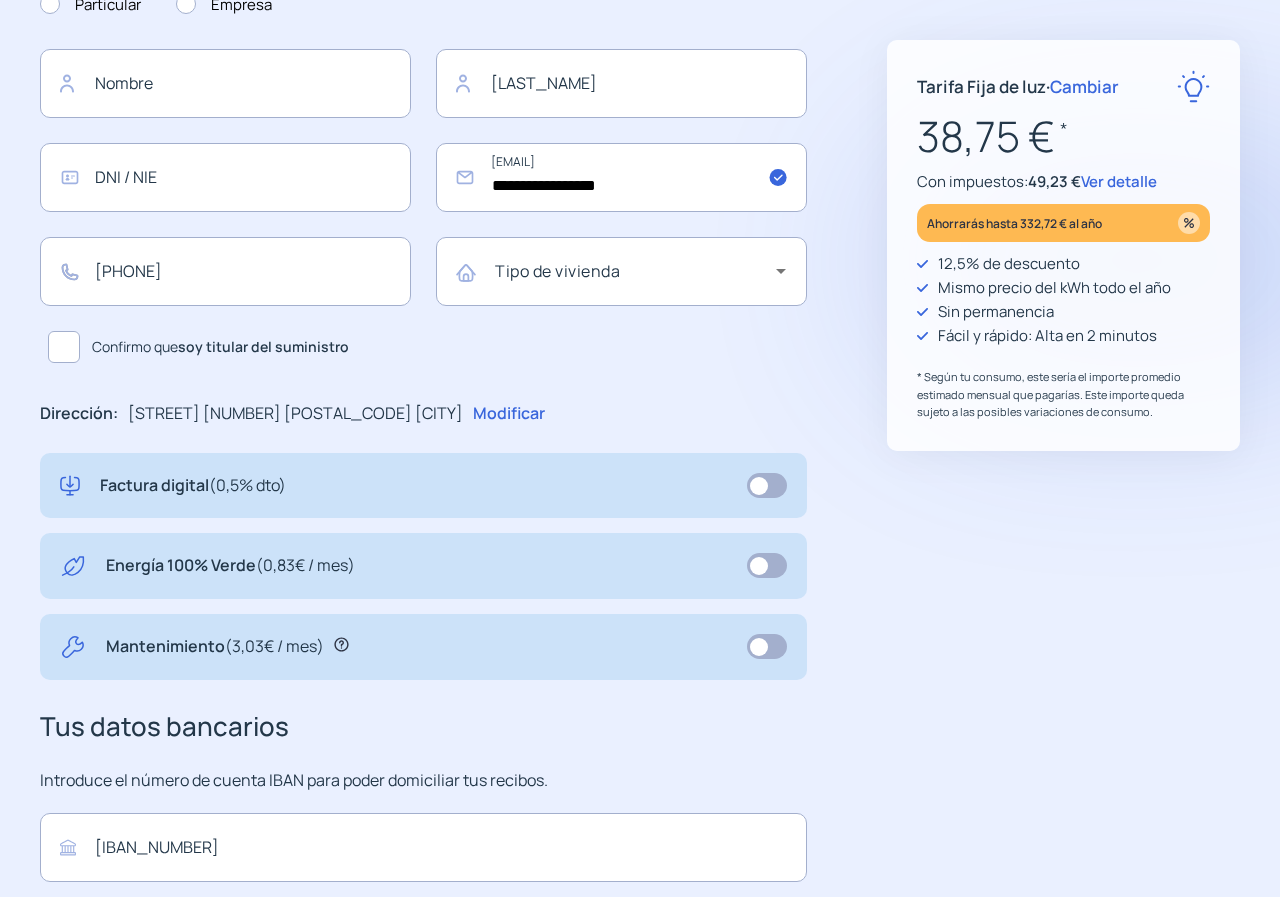 click 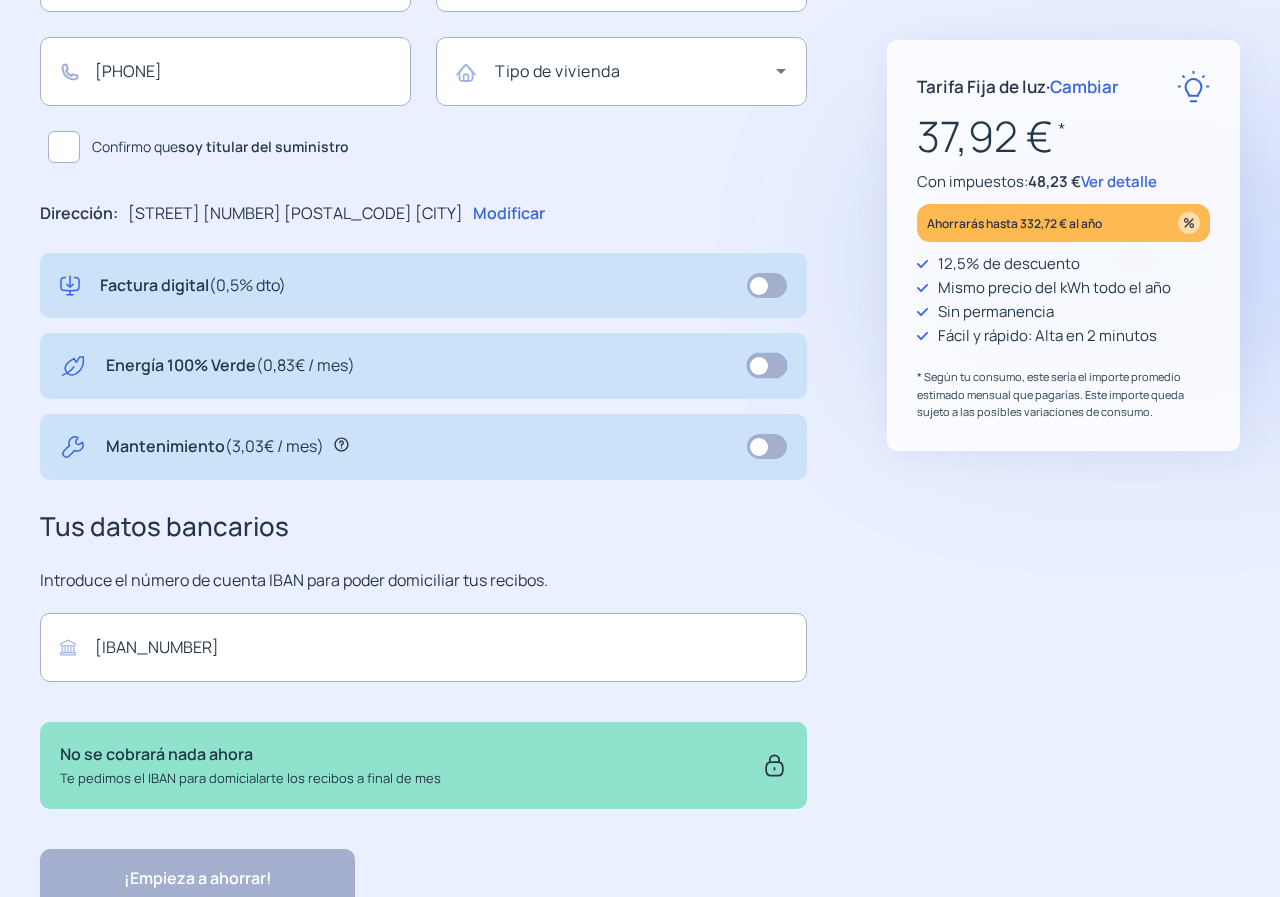 scroll, scrollTop: 580, scrollLeft: 0, axis: vertical 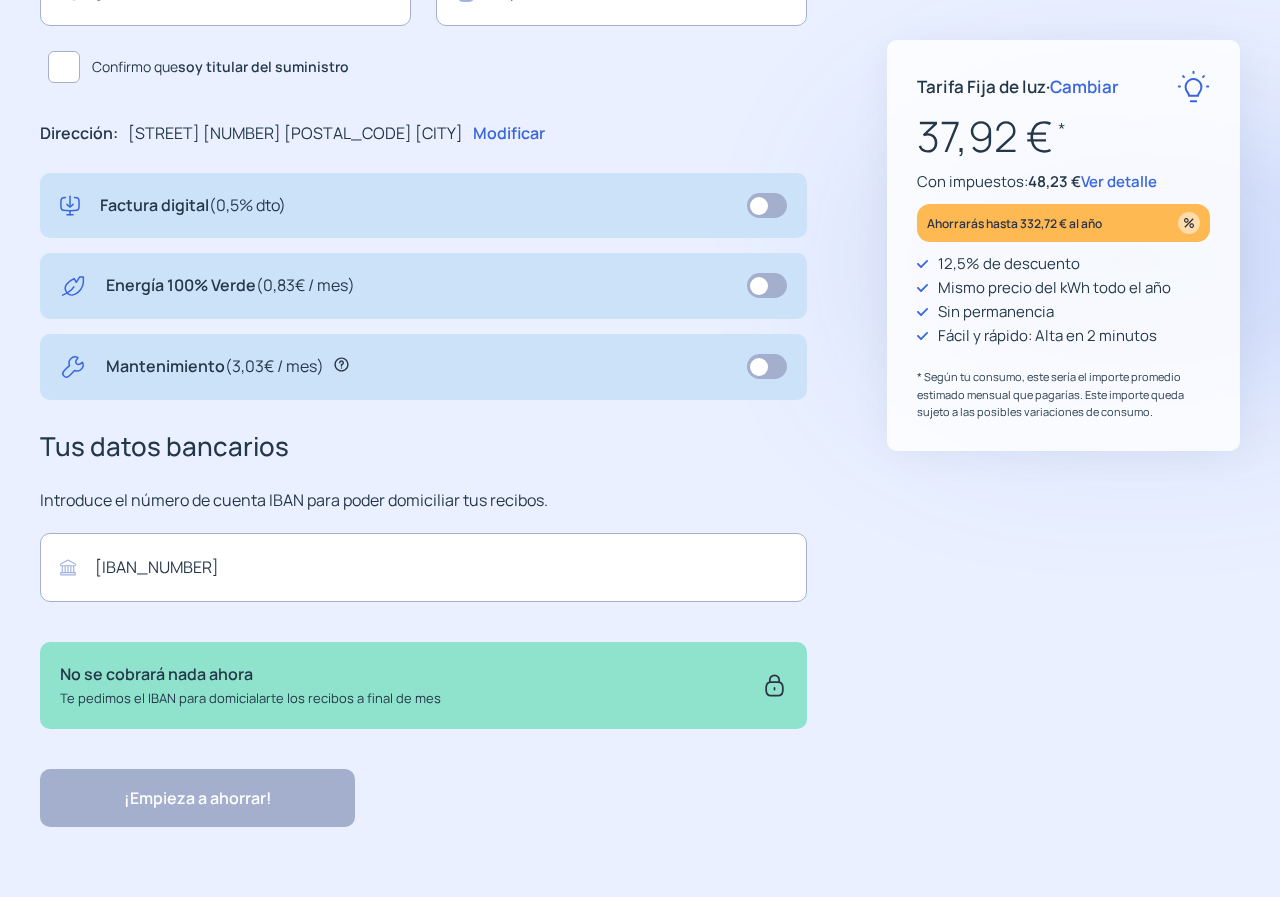 click on "No se cobrará nada ahora Te pedimos el IBAN para domicialarte los recibos a final de mes" 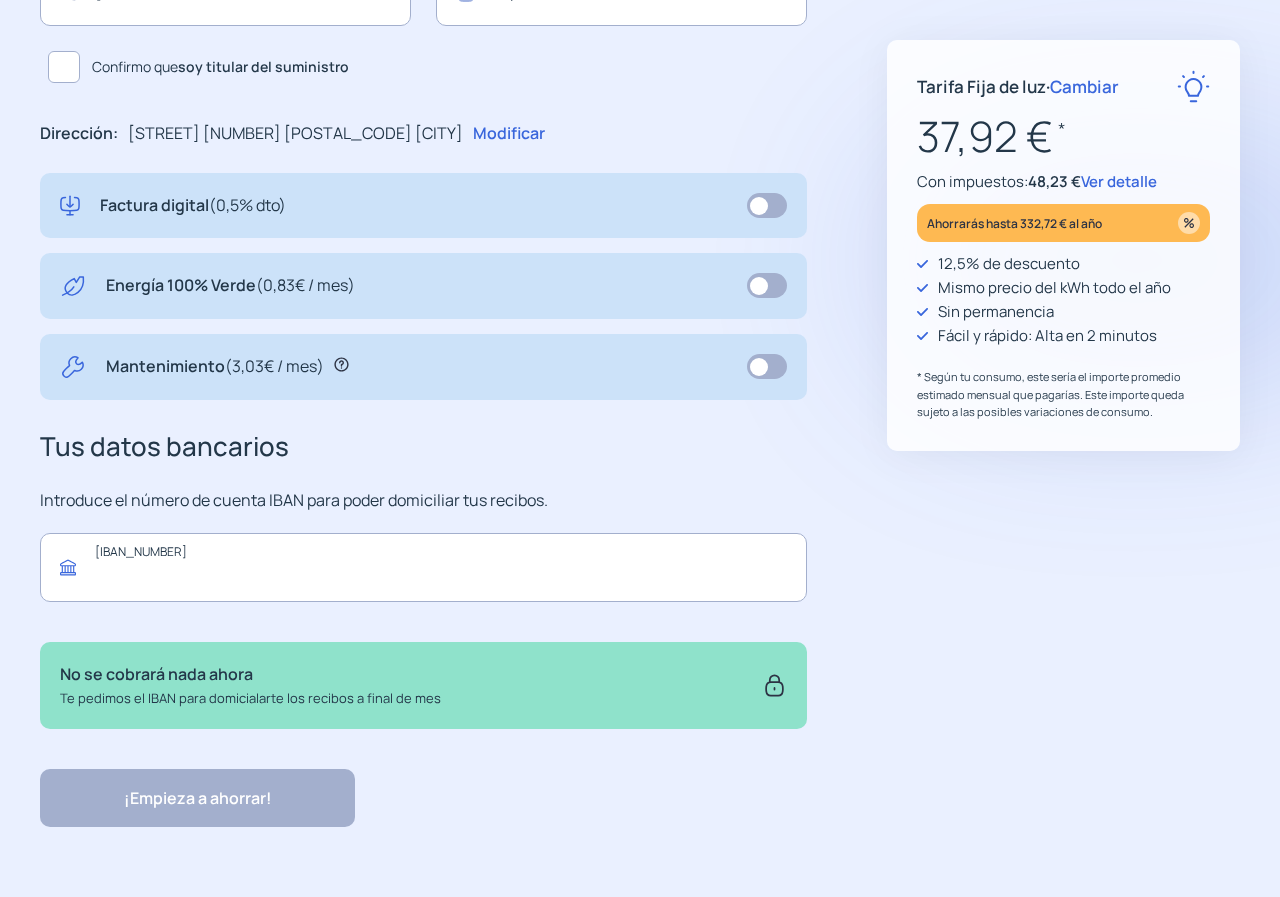 click 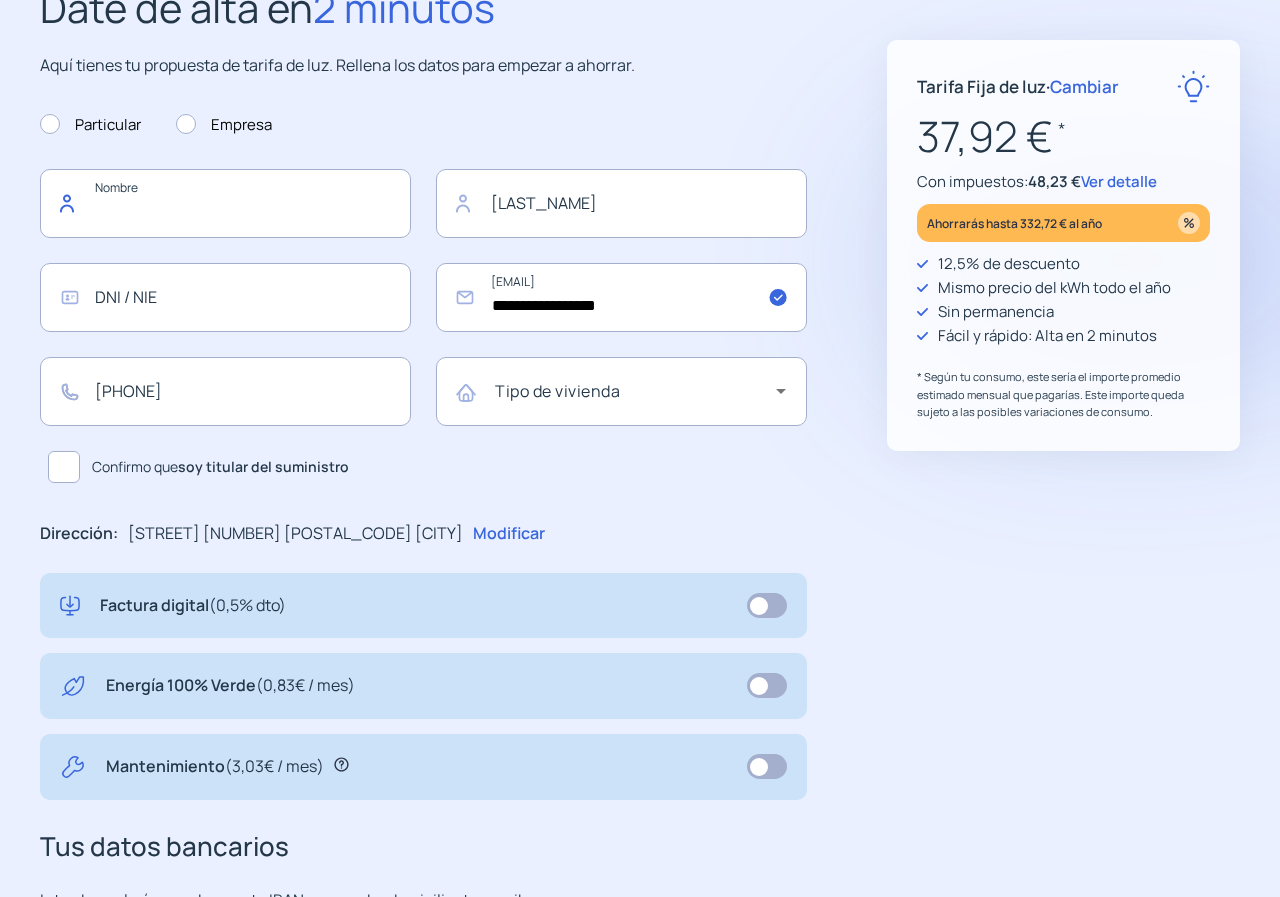 click 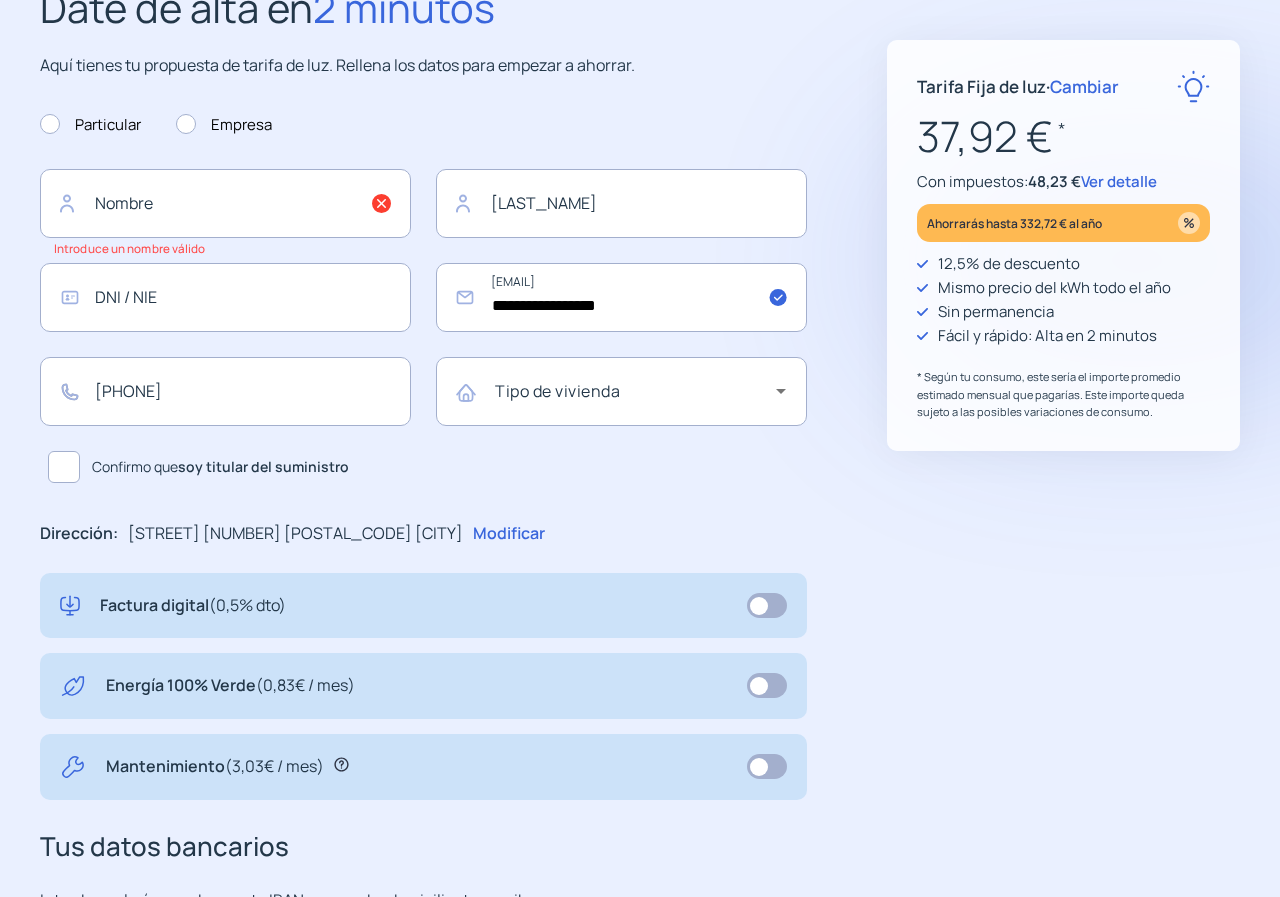 scroll, scrollTop: 80, scrollLeft: 0, axis: vertical 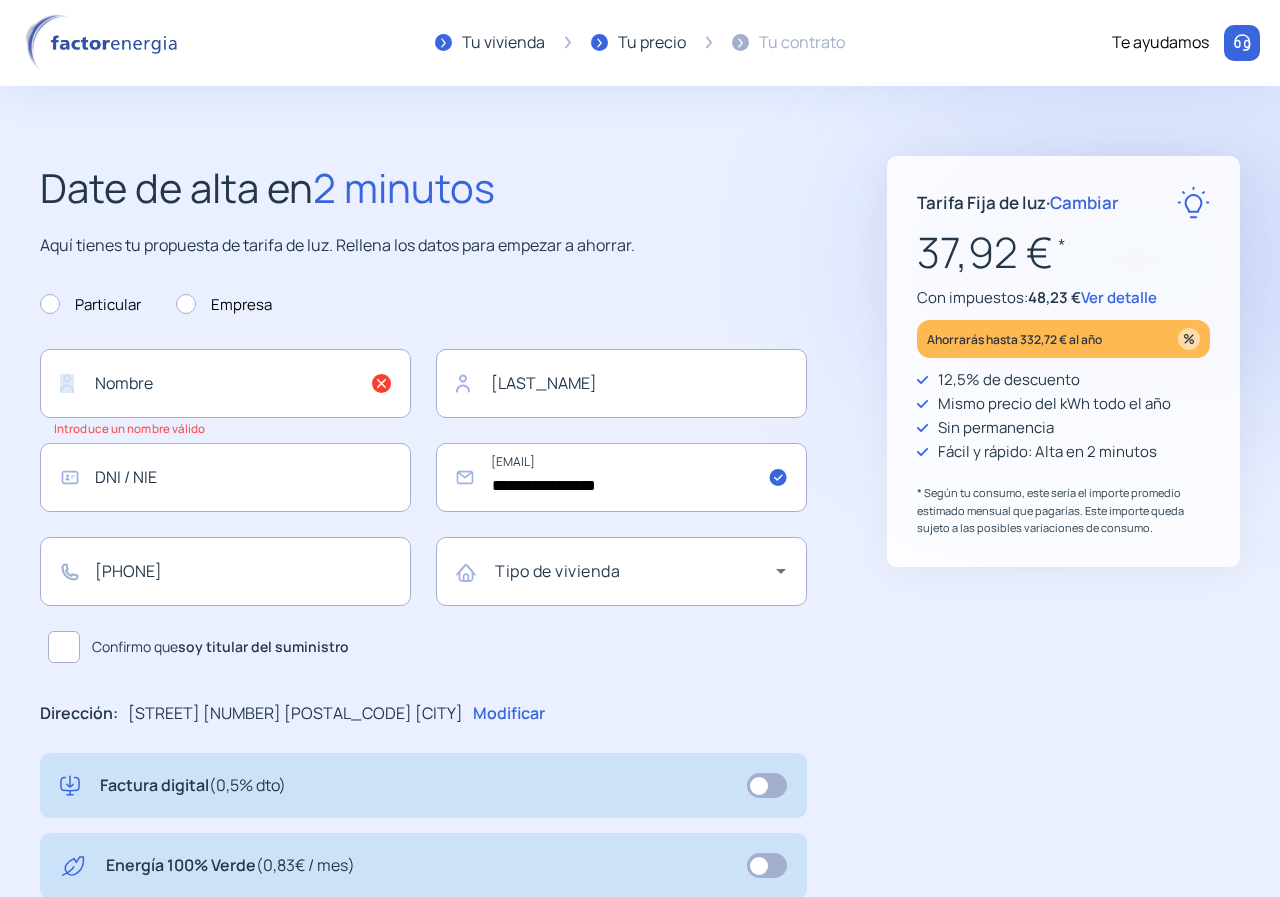 click on "**********" 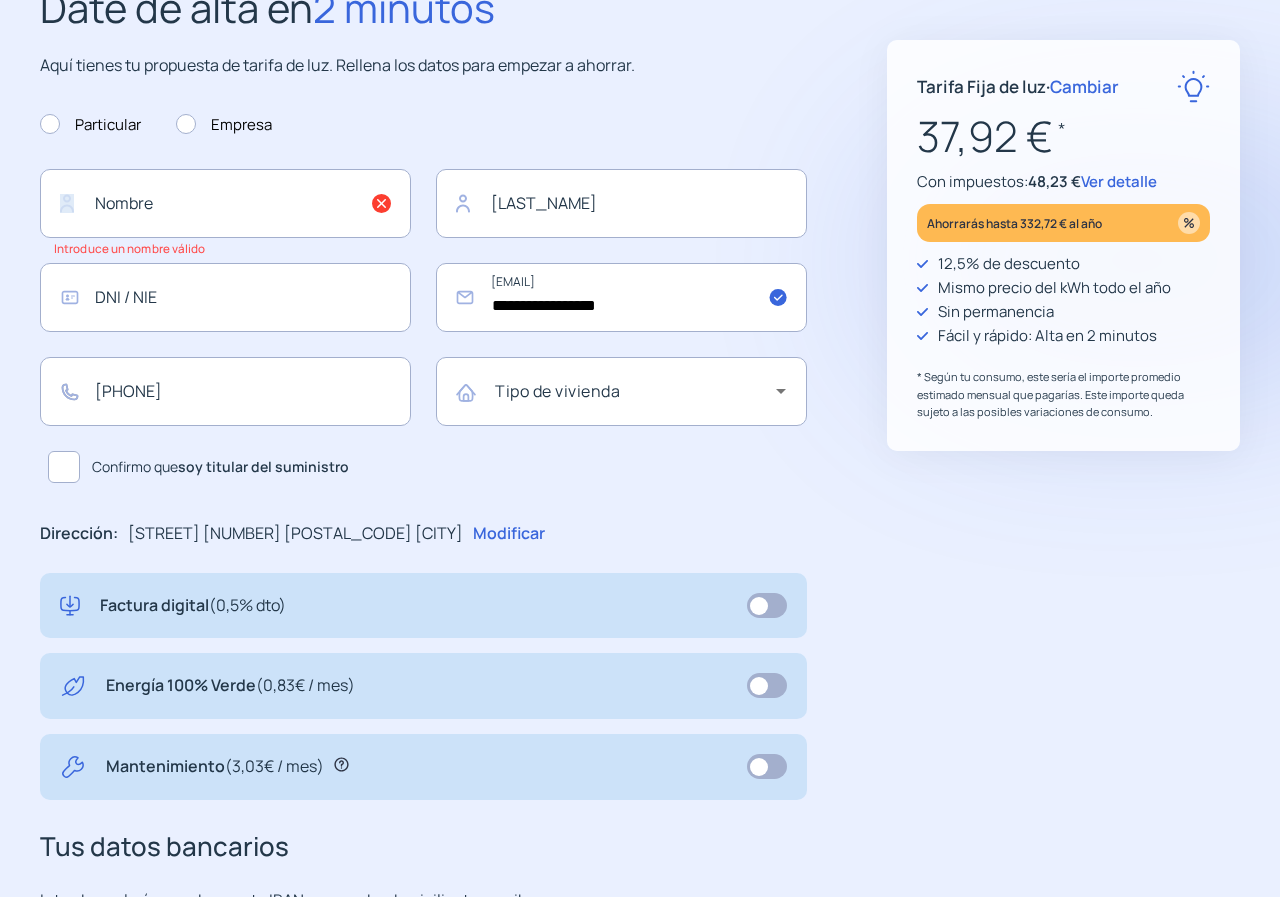 scroll, scrollTop: 0, scrollLeft: 0, axis: both 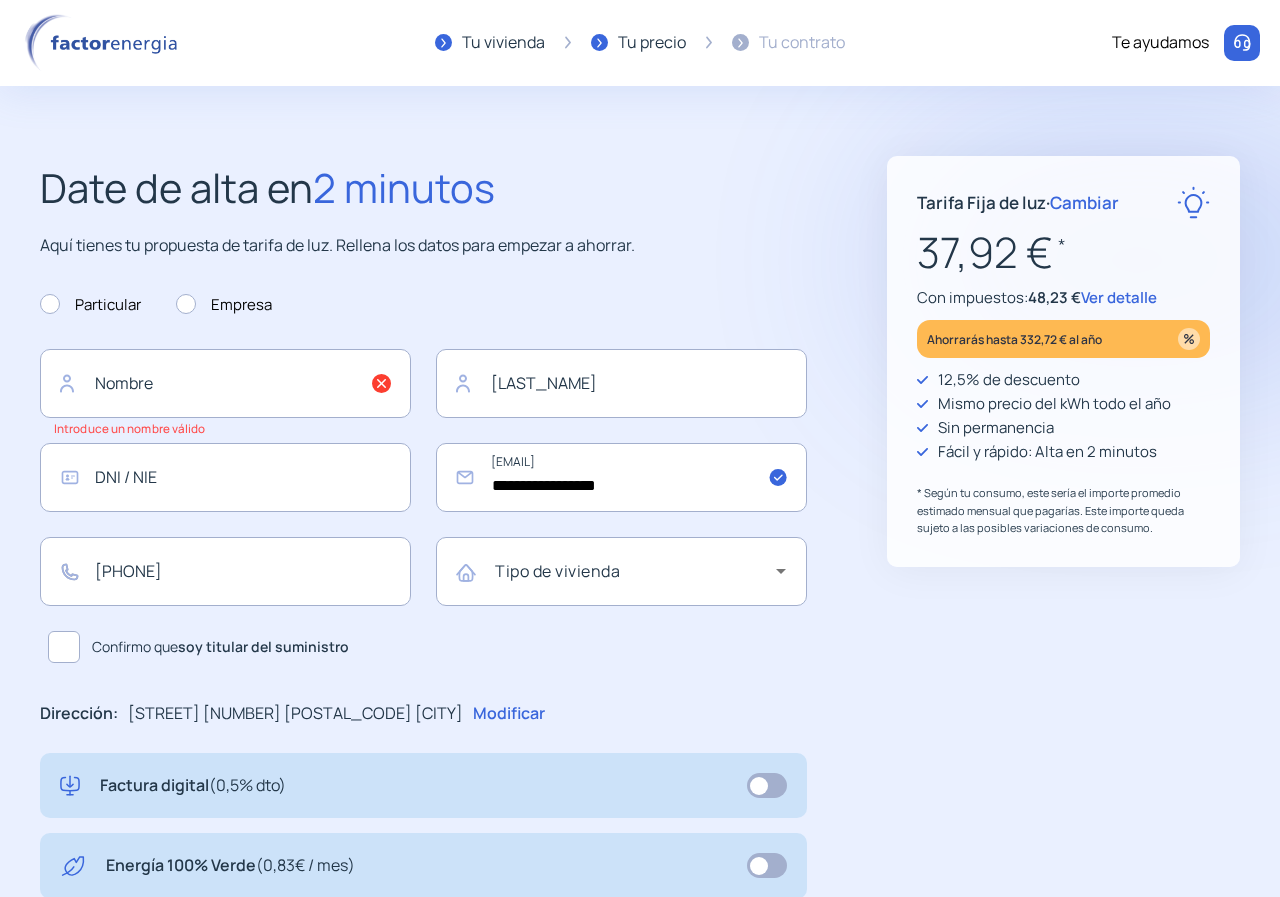 click on "**********" 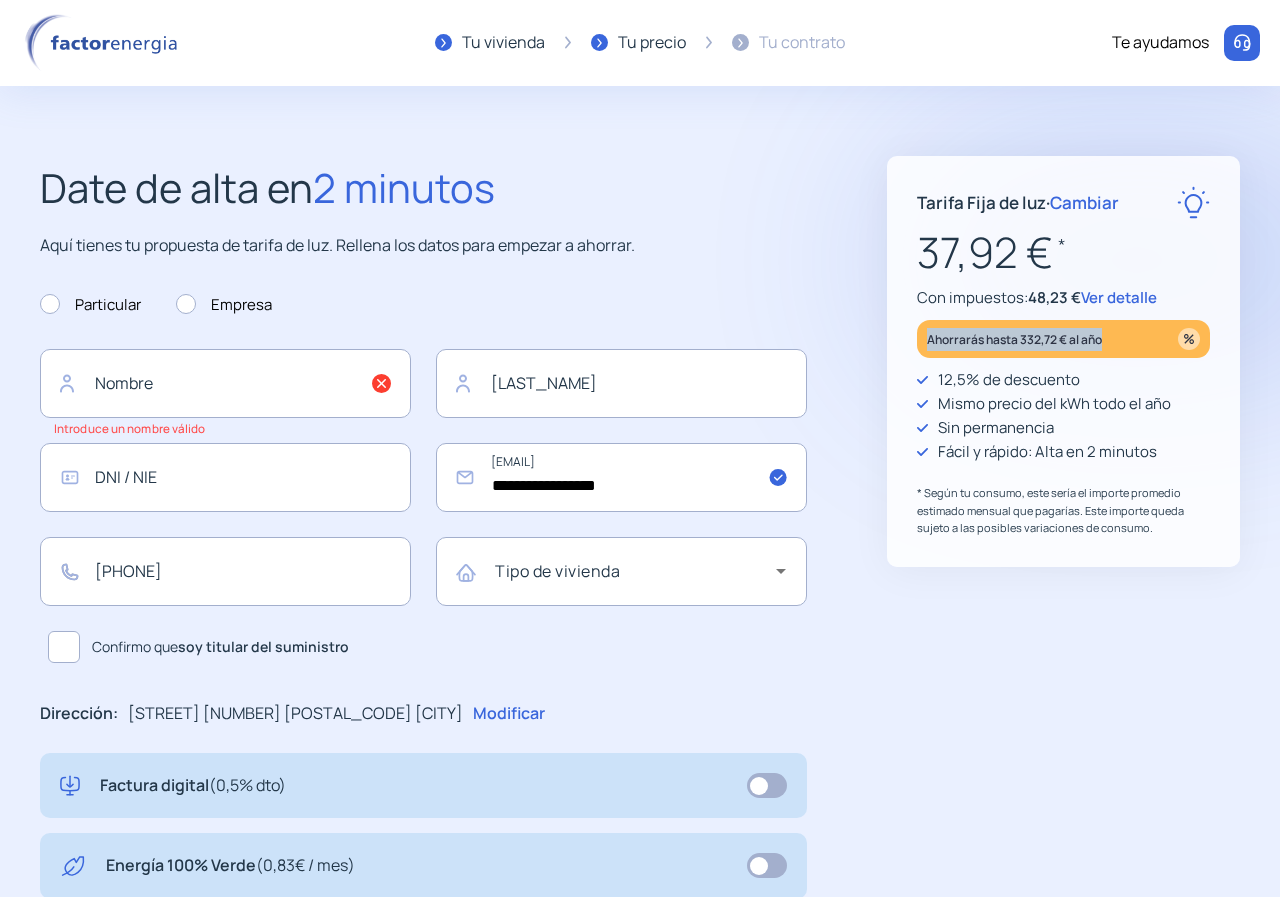 click on "Ahorrarás hasta 332,72 € al año" 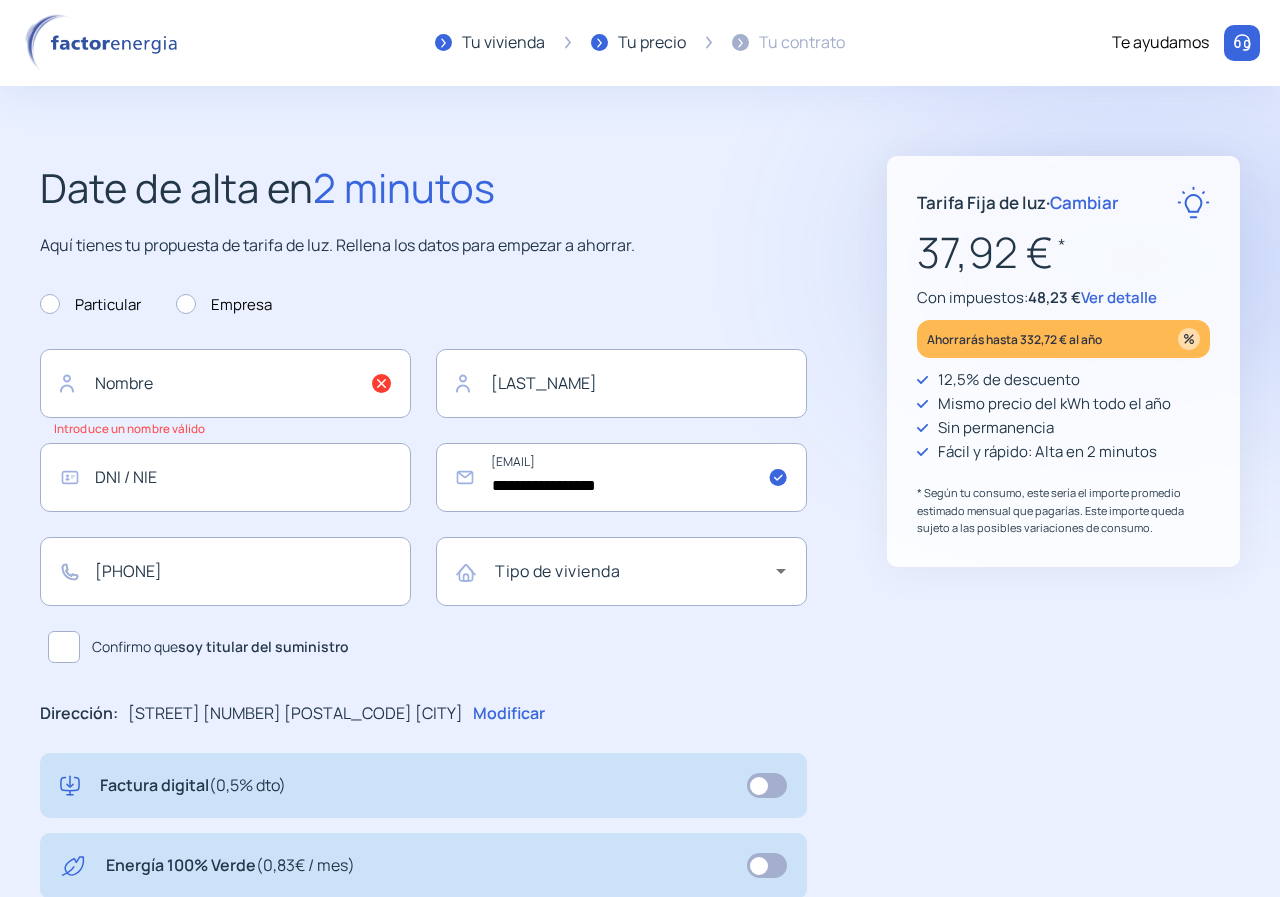 click on "Ahorrarás hasta 332,72 € al año" 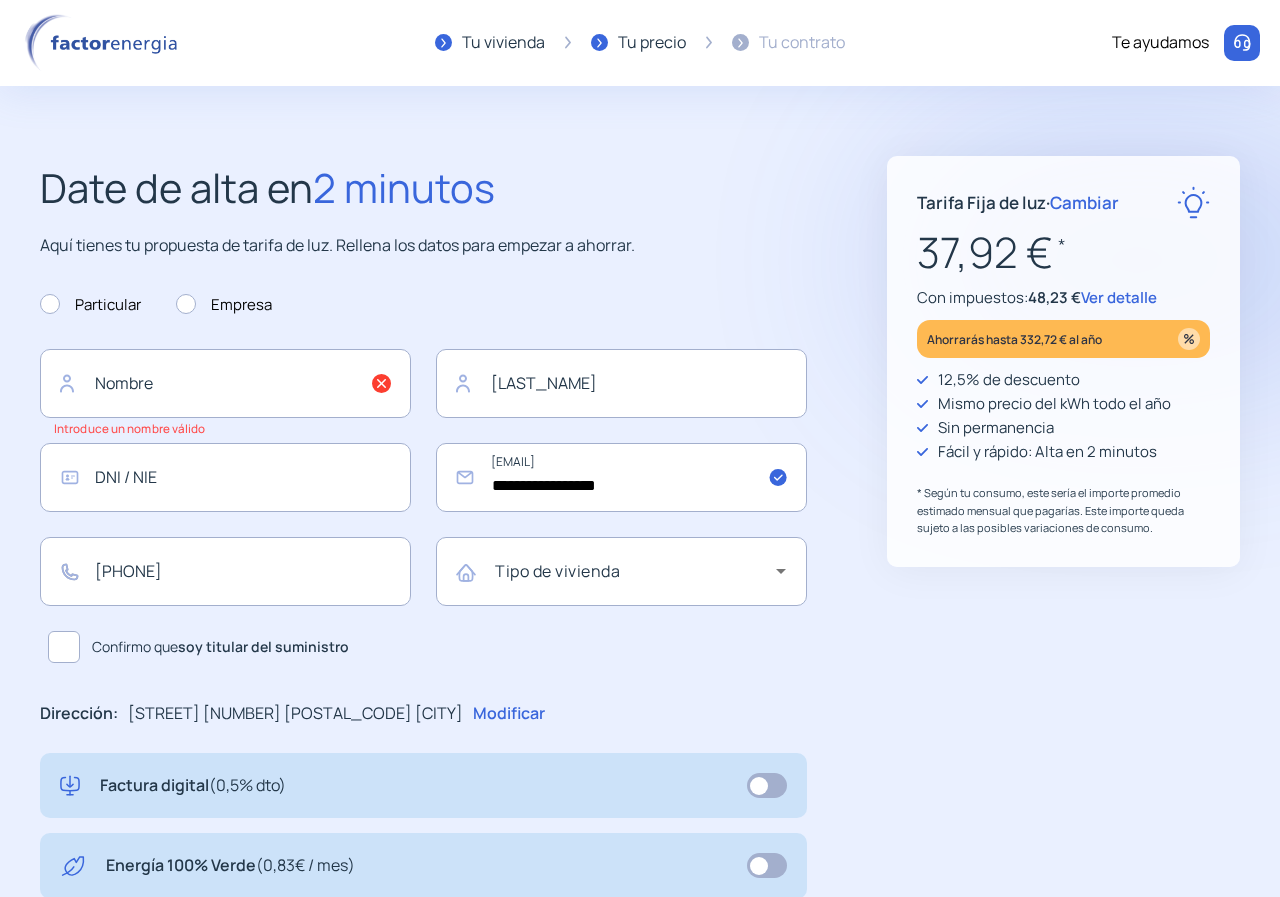 click on "Cambiar" 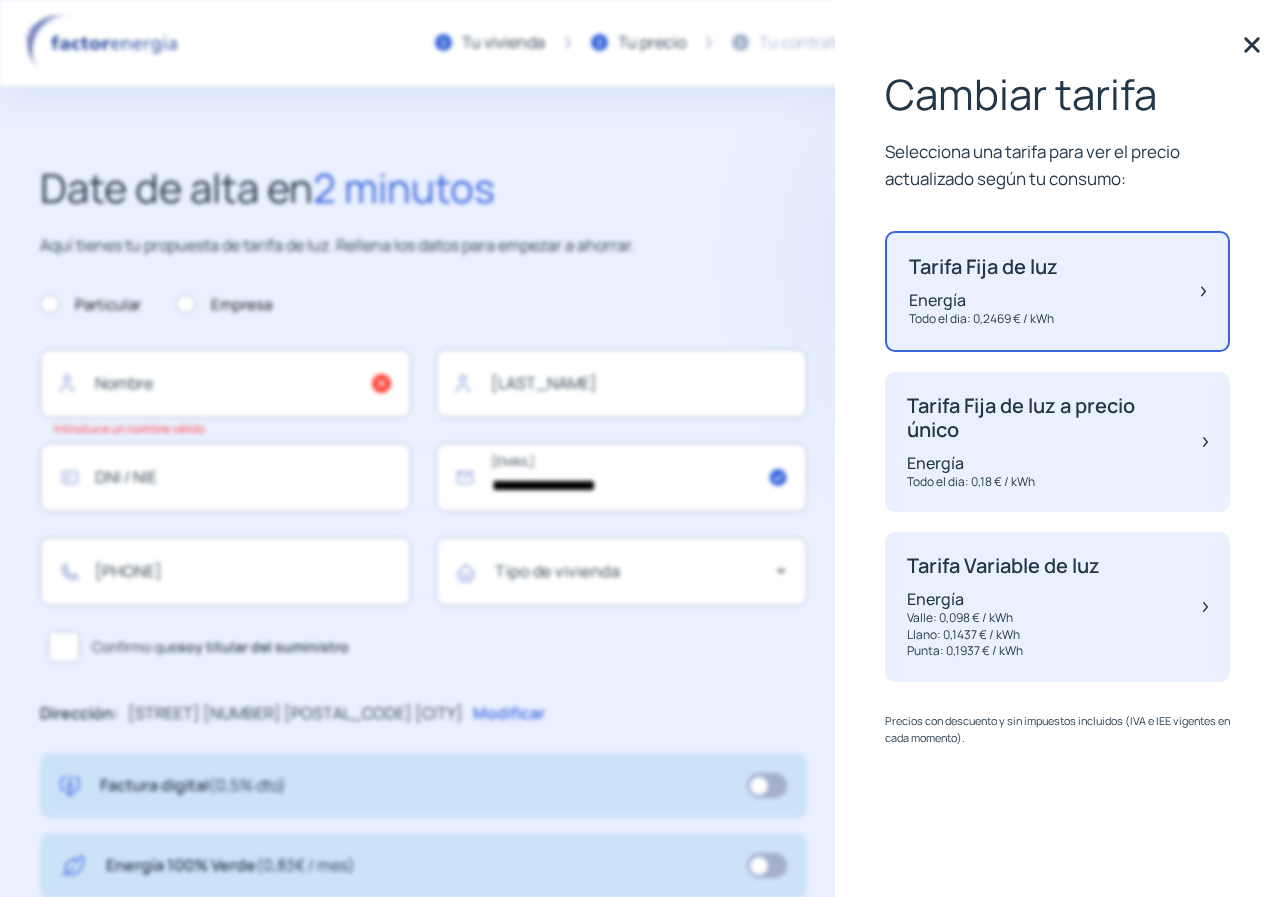 click on "**********" 